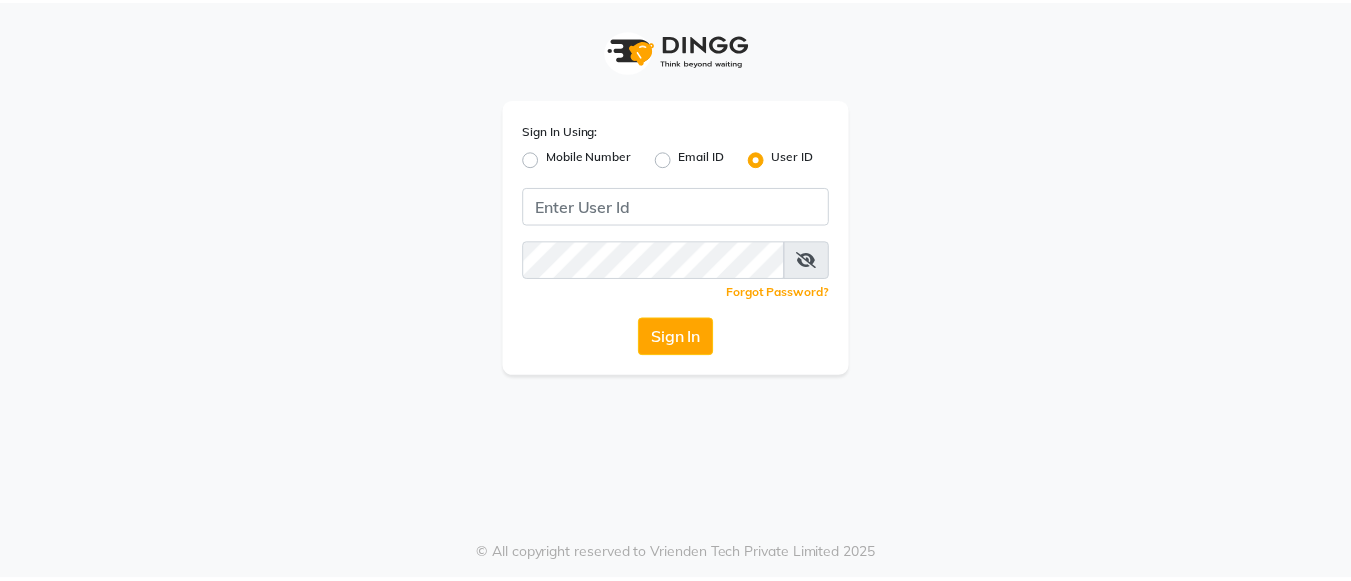 scroll, scrollTop: 0, scrollLeft: 0, axis: both 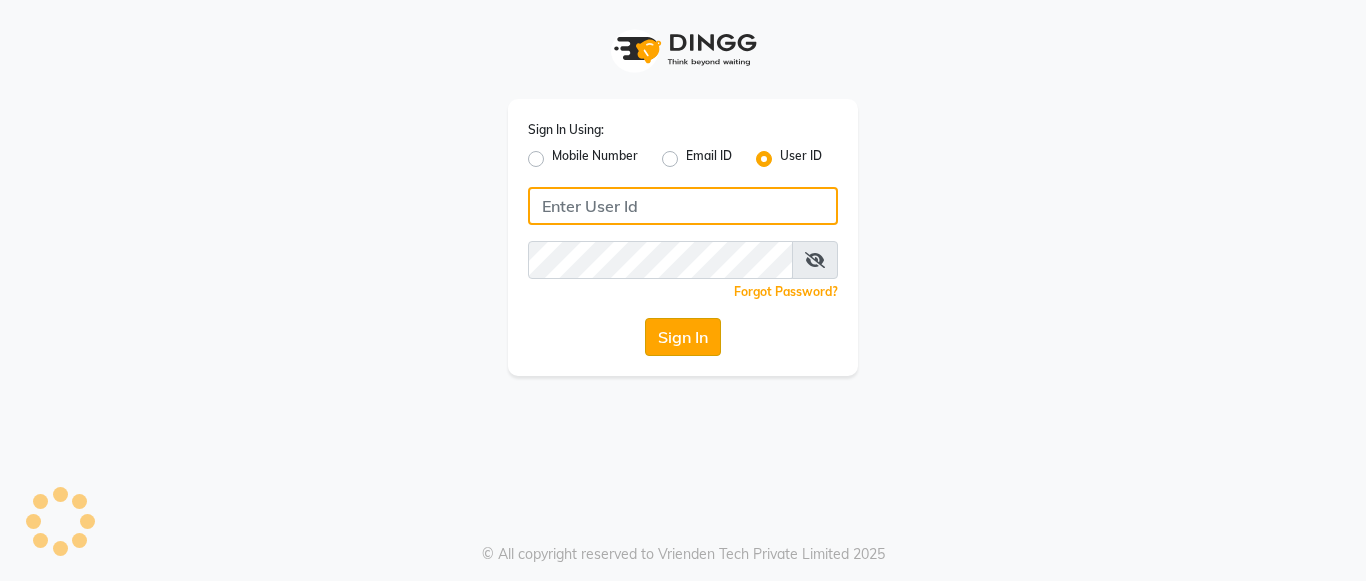 type on "umsalon" 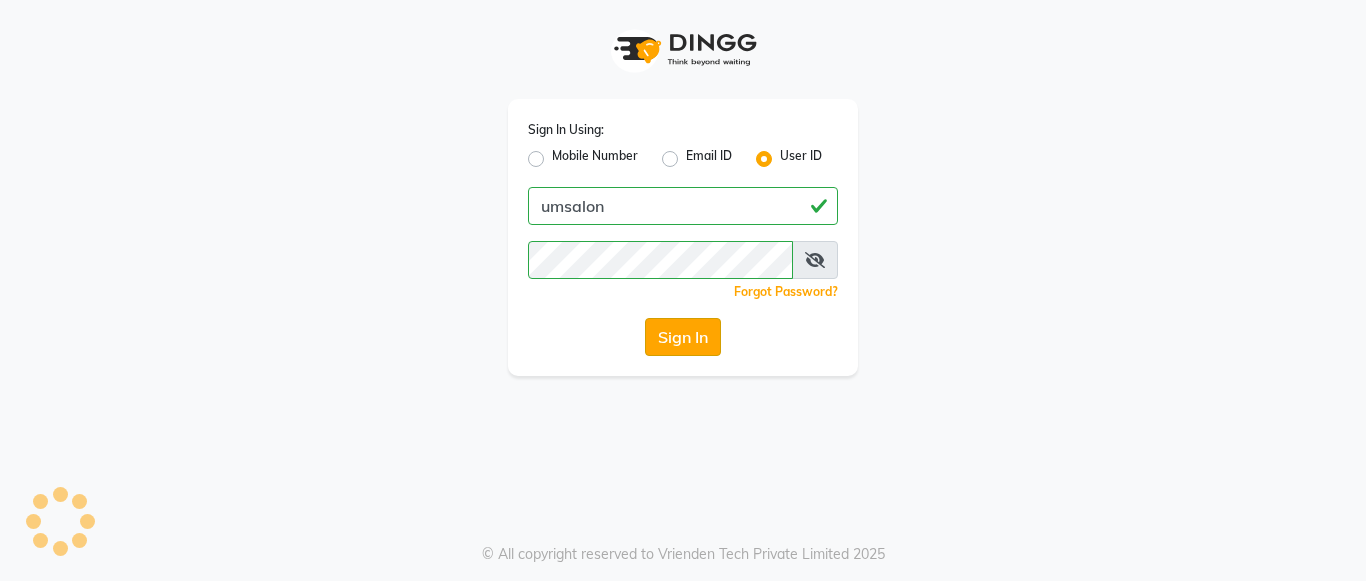 click on "Sign In" 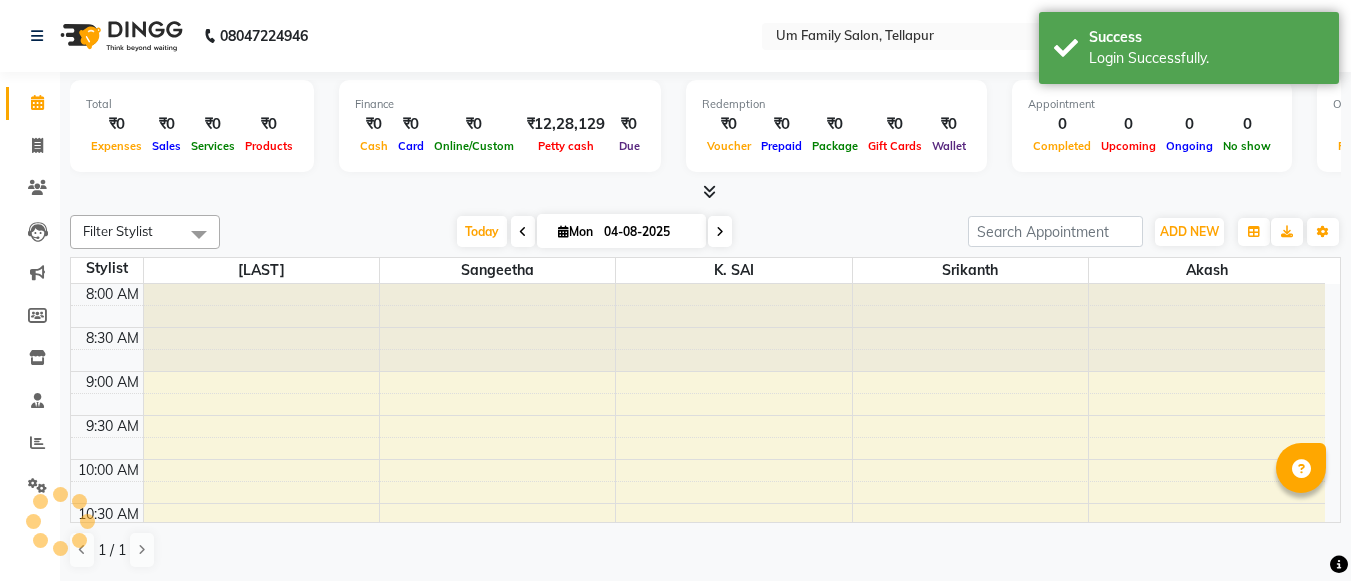 scroll, scrollTop: 705, scrollLeft: 0, axis: vertical 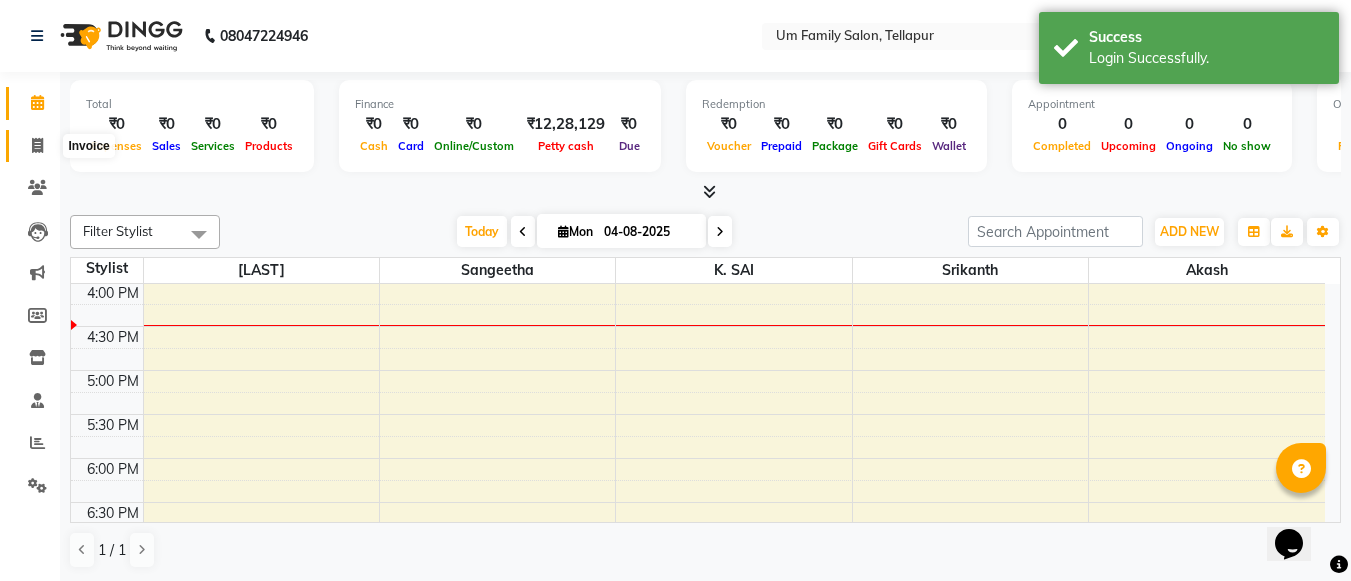 click 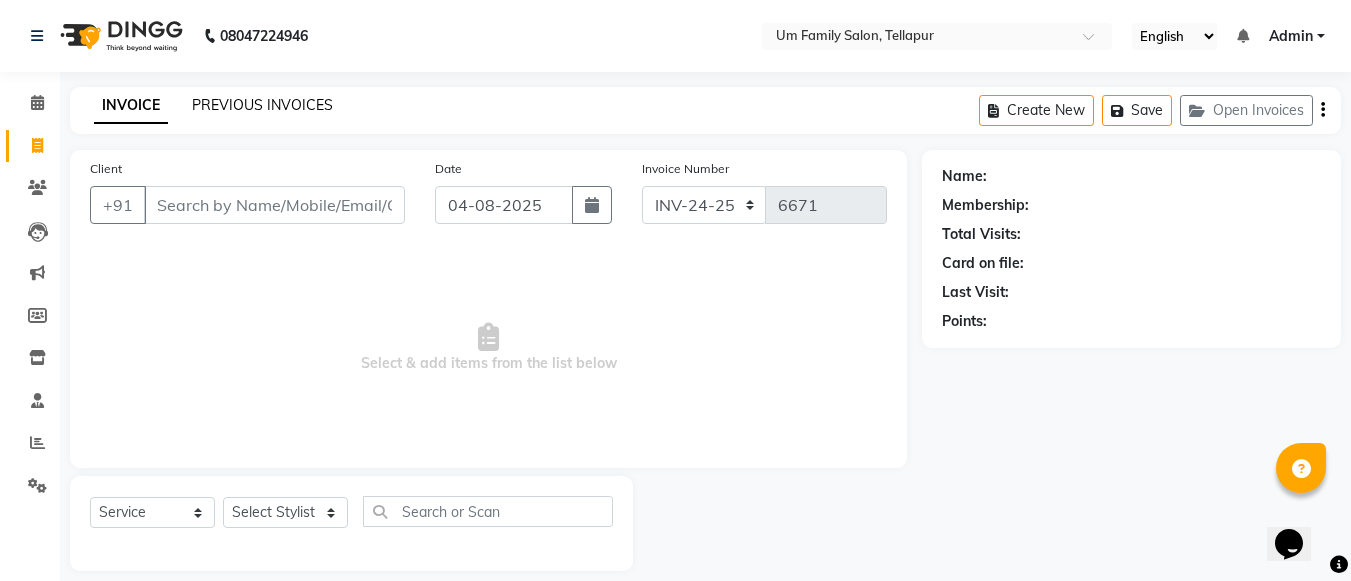 click on "PREVIOUS INVOICES" 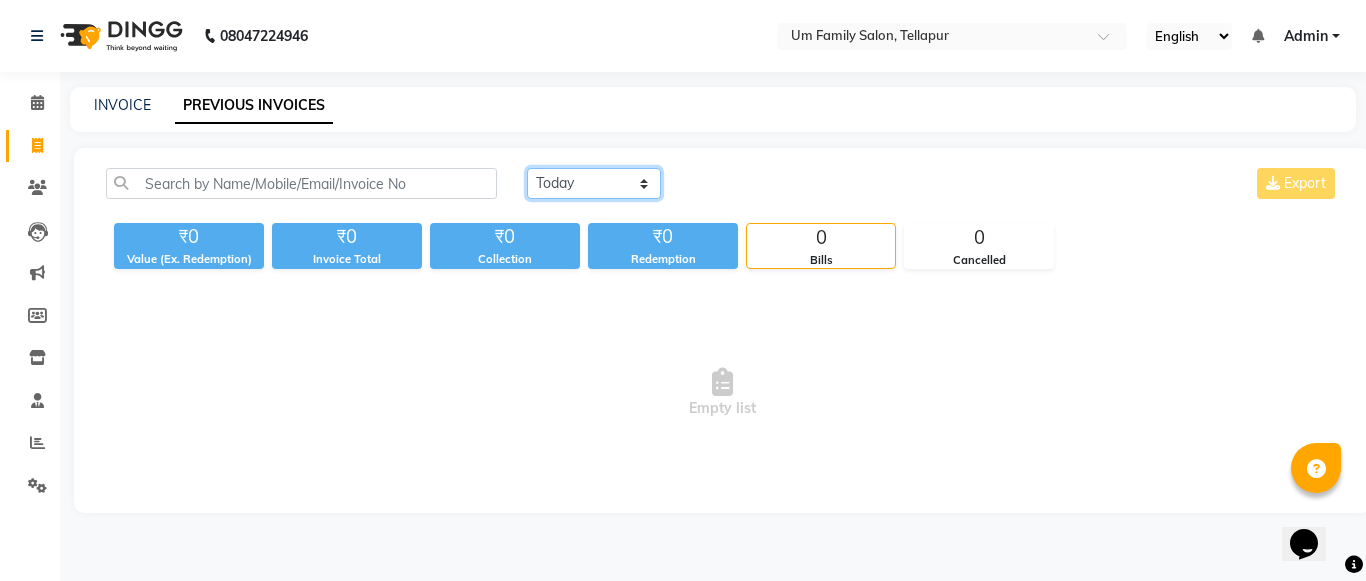 click on "Today Yesterday Custom Range" 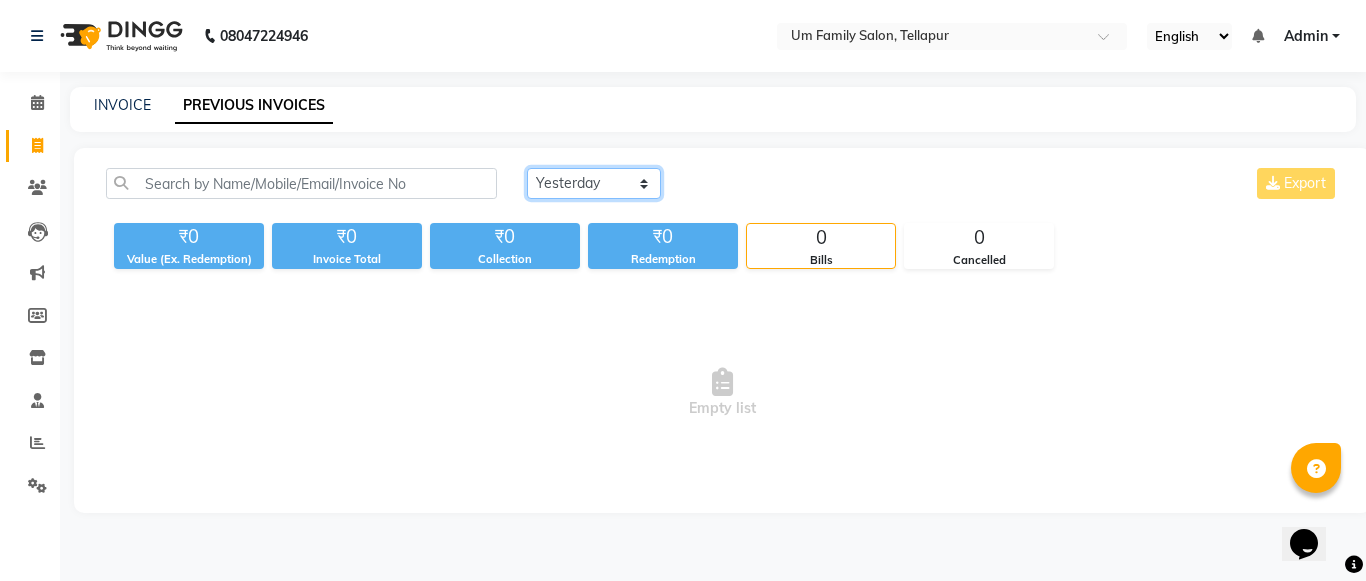 click on "Today Yesterday Custom Range" 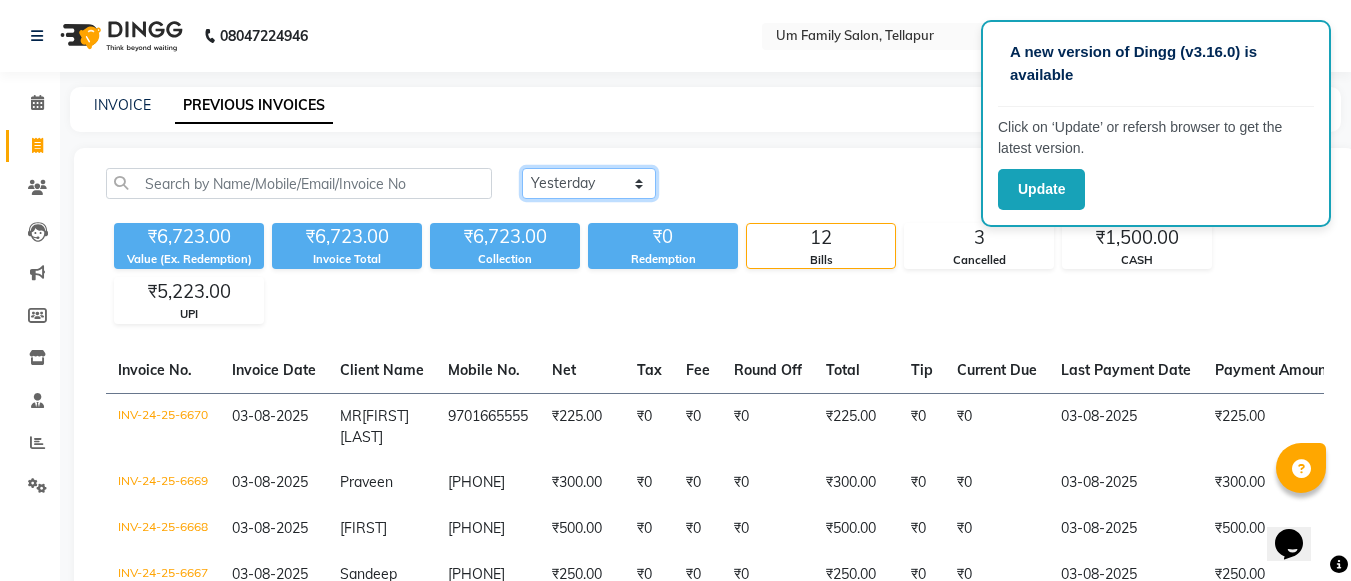 scroll, scrollTop: 508, scrollLeft: 0, axis: vertical 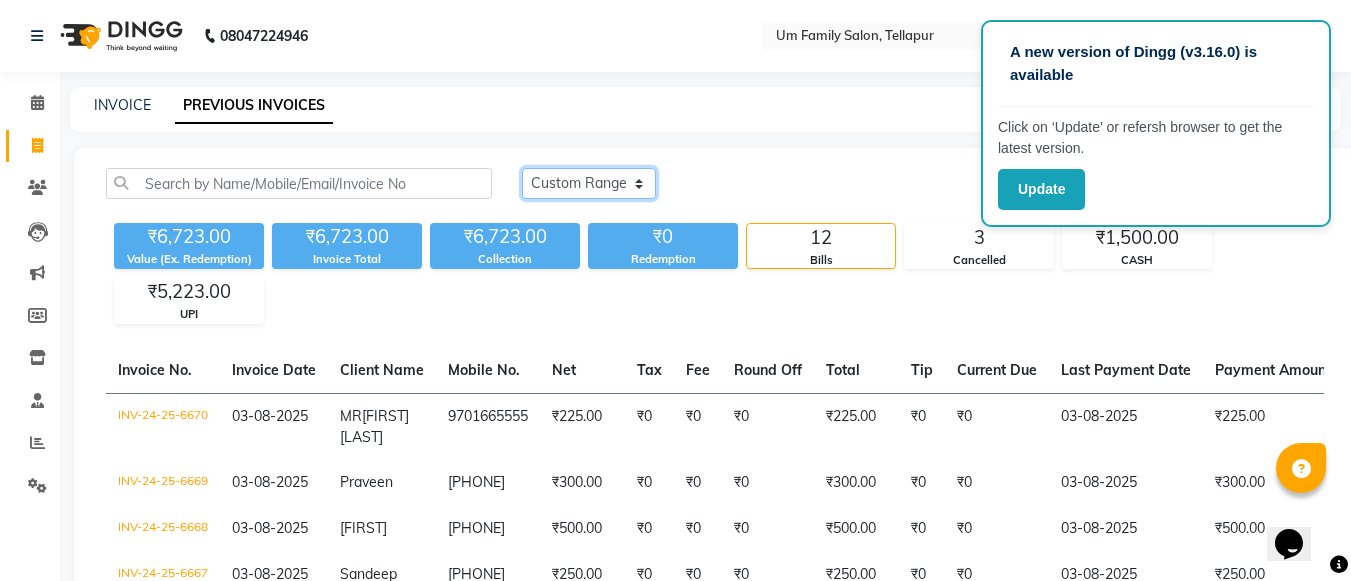 click on "Today Yesterday Custom Range" 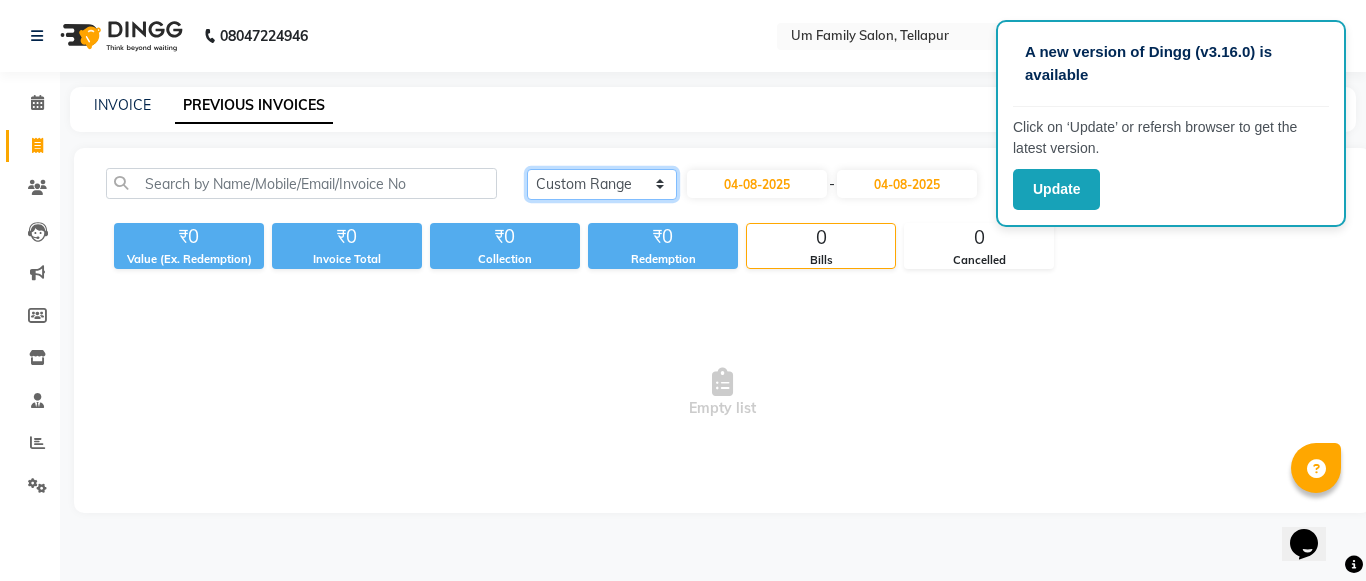 click on "Today Yesterday Custom Range" 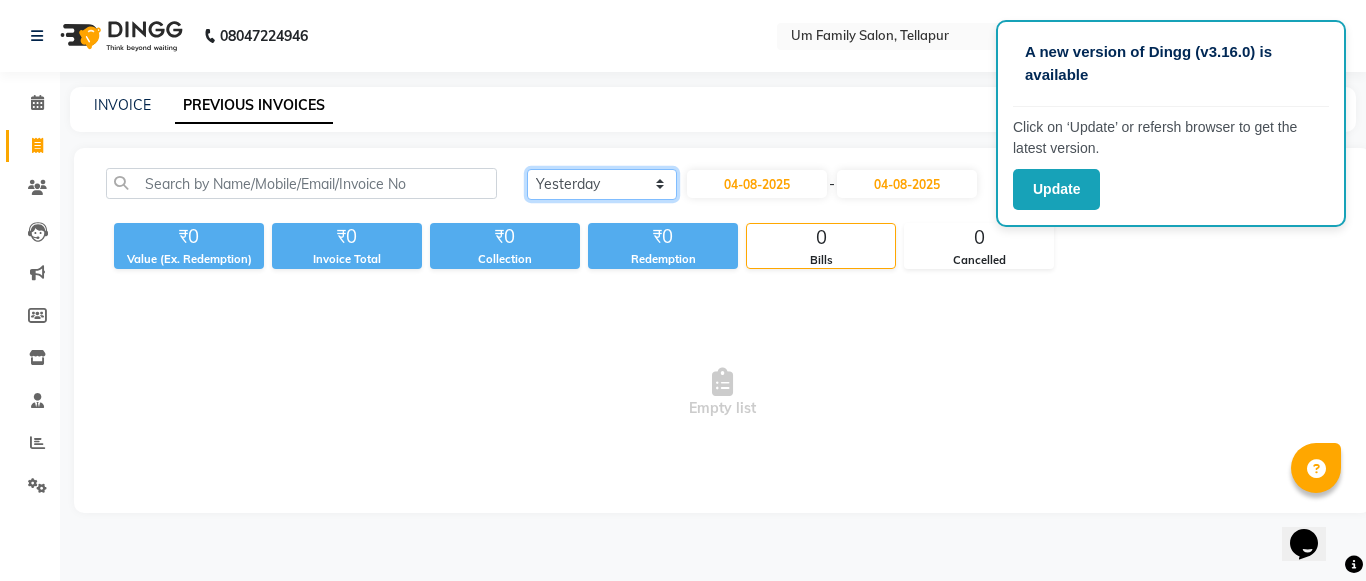 click on "Today Yesterday Custom Range" 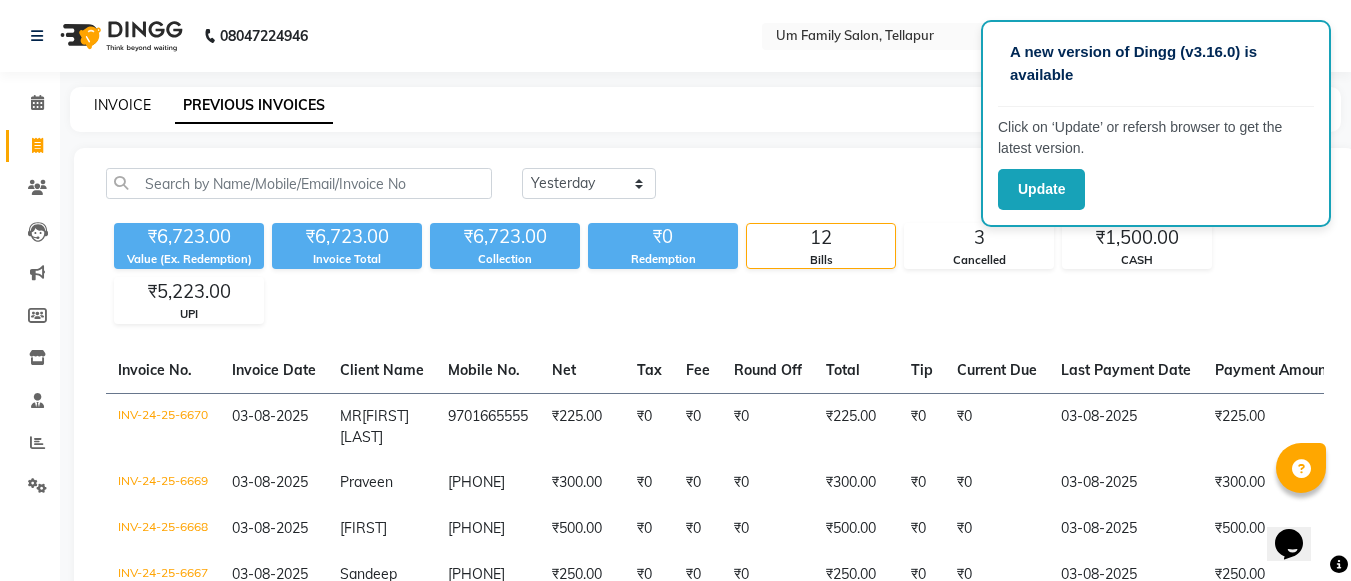 click on "INVOICE" 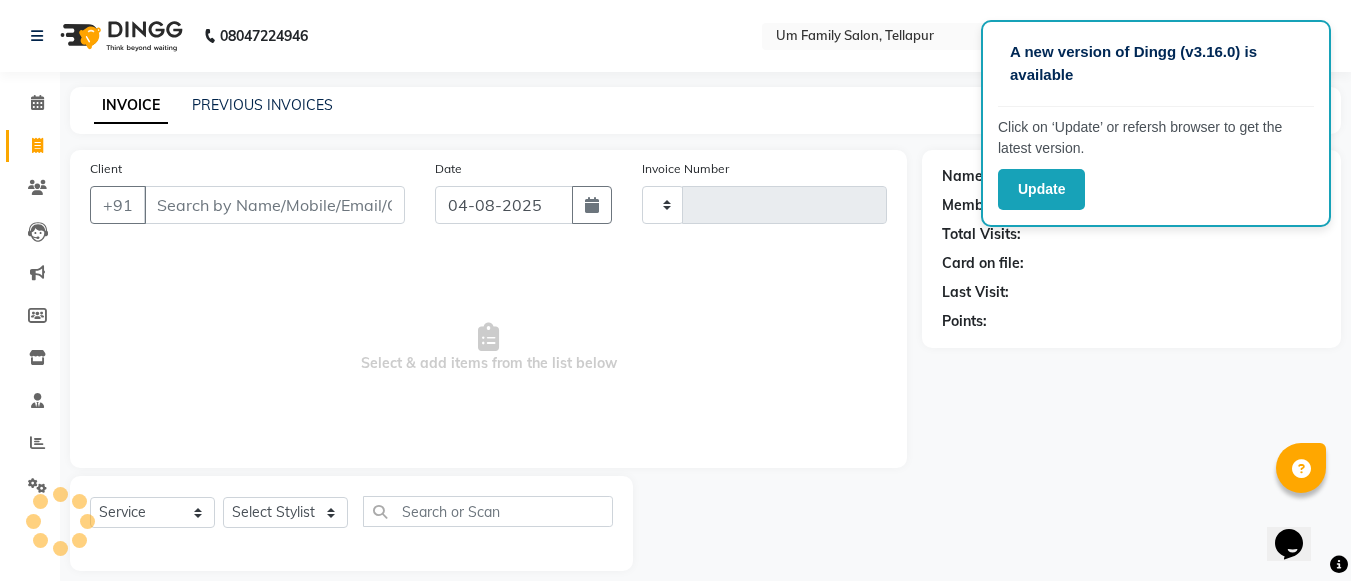 scroll, scrollTop: 20, scrollLeft: 0, axis: vertical 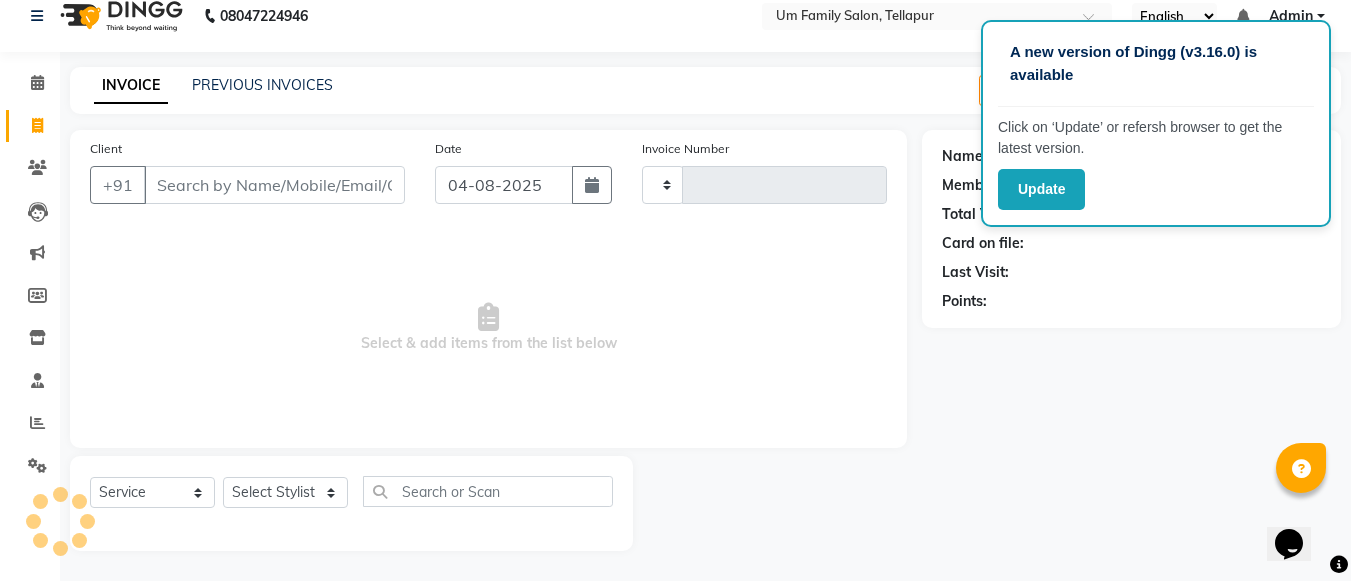 type on "6671" 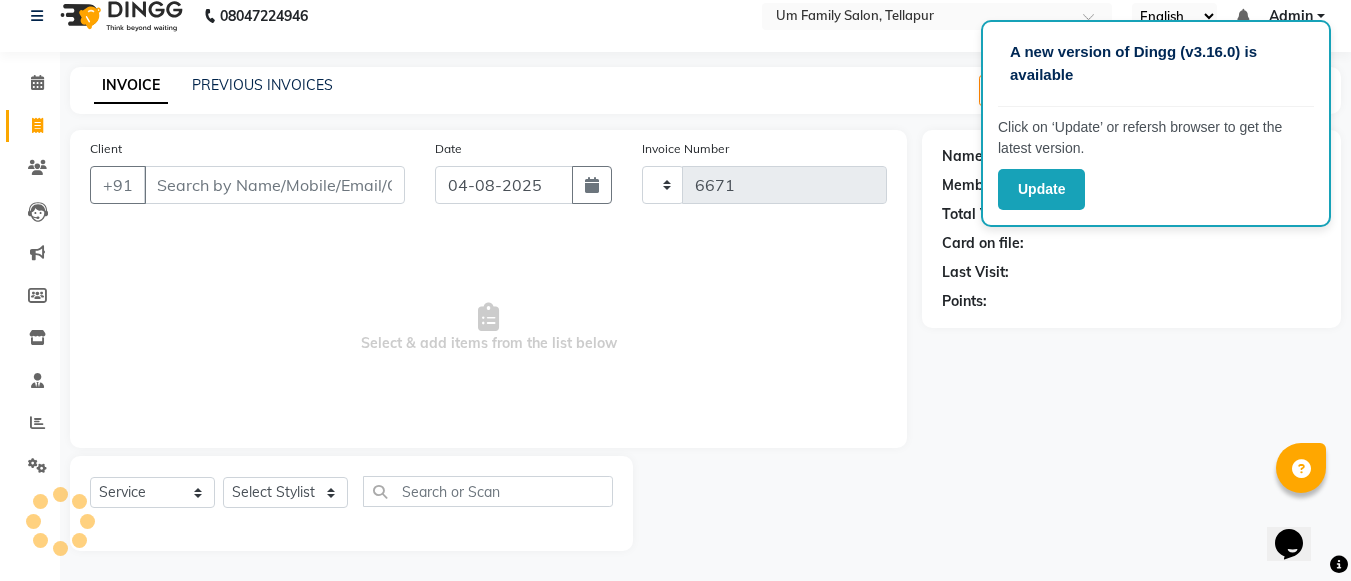 select on "5102" 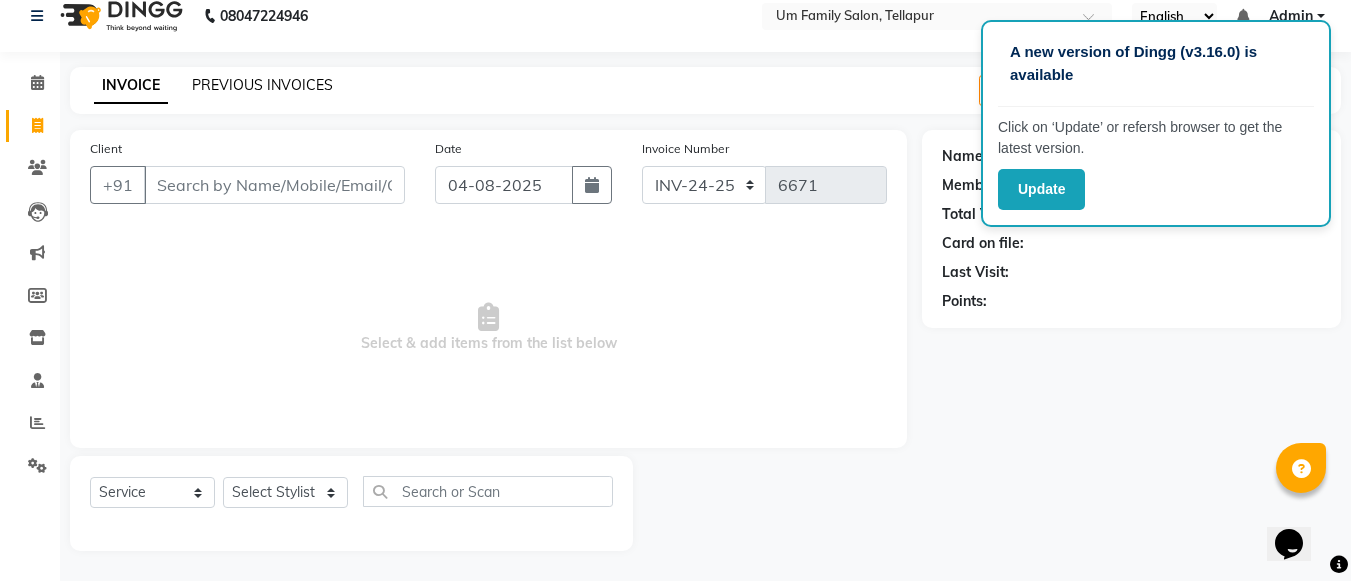 click on "PREVIOUS INVOICES" 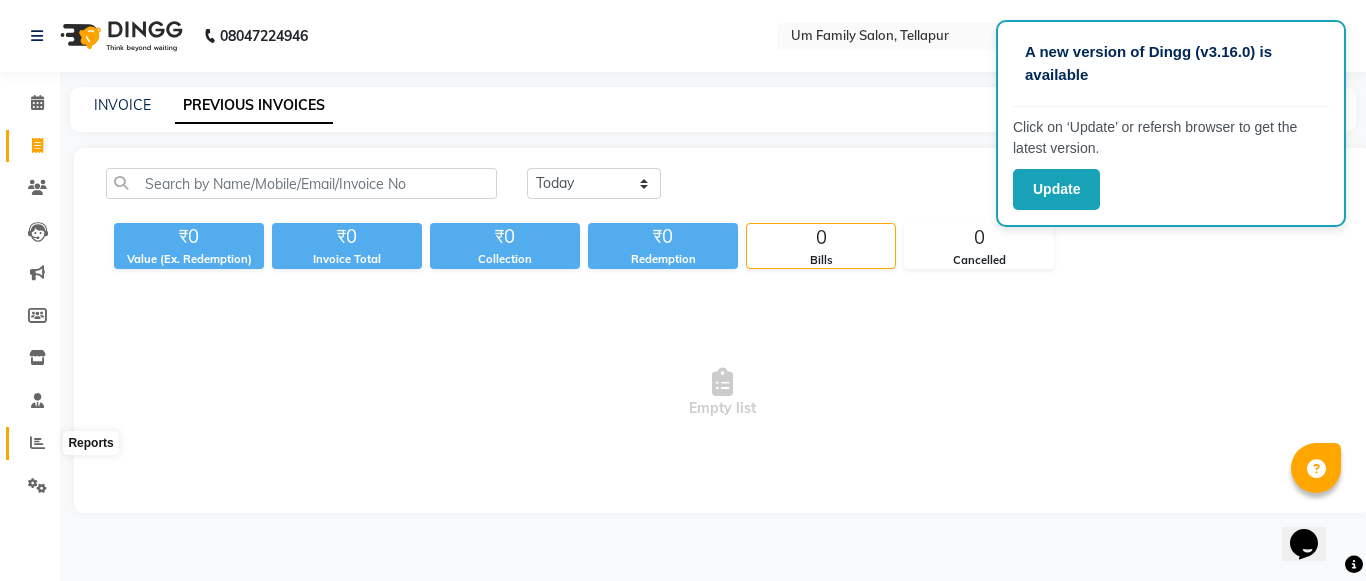 click 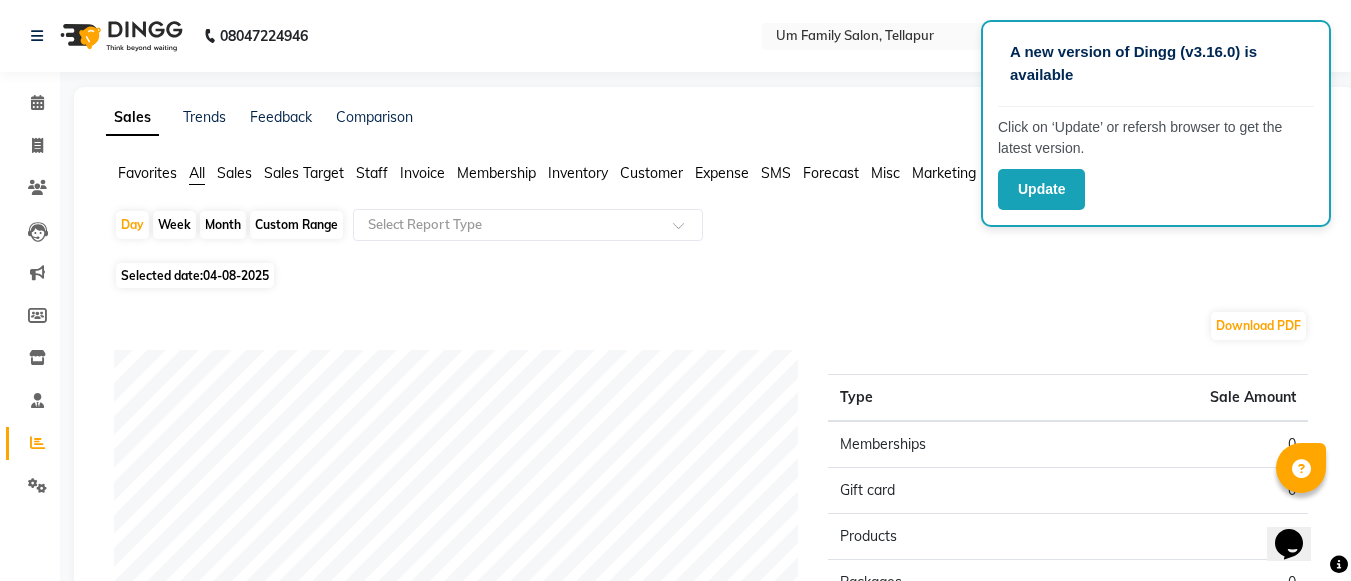 click on "04-08-2025" 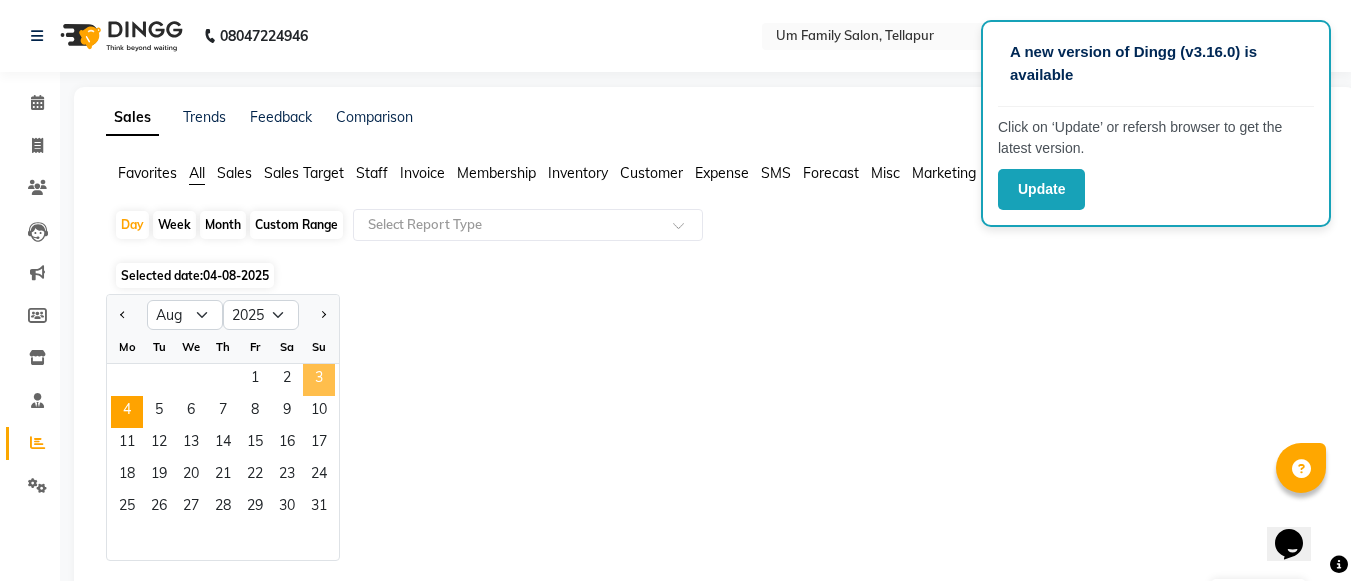 click on "3" 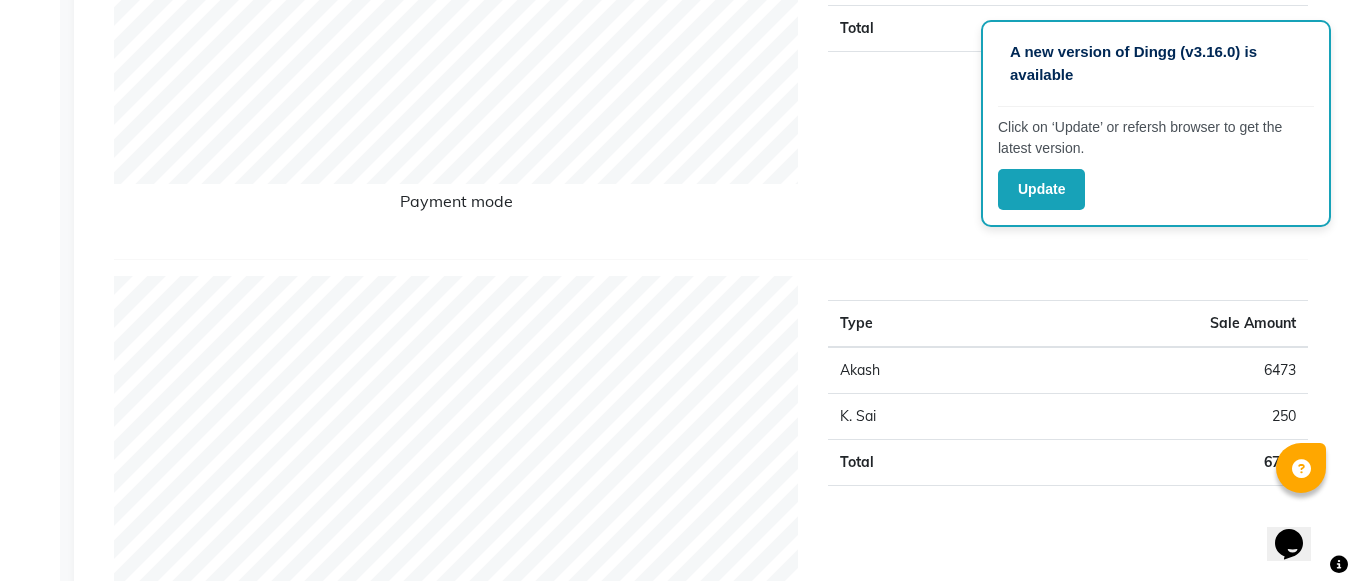 scroll, scrollTop: 1016, scrollLeft: 0, axis: vertical 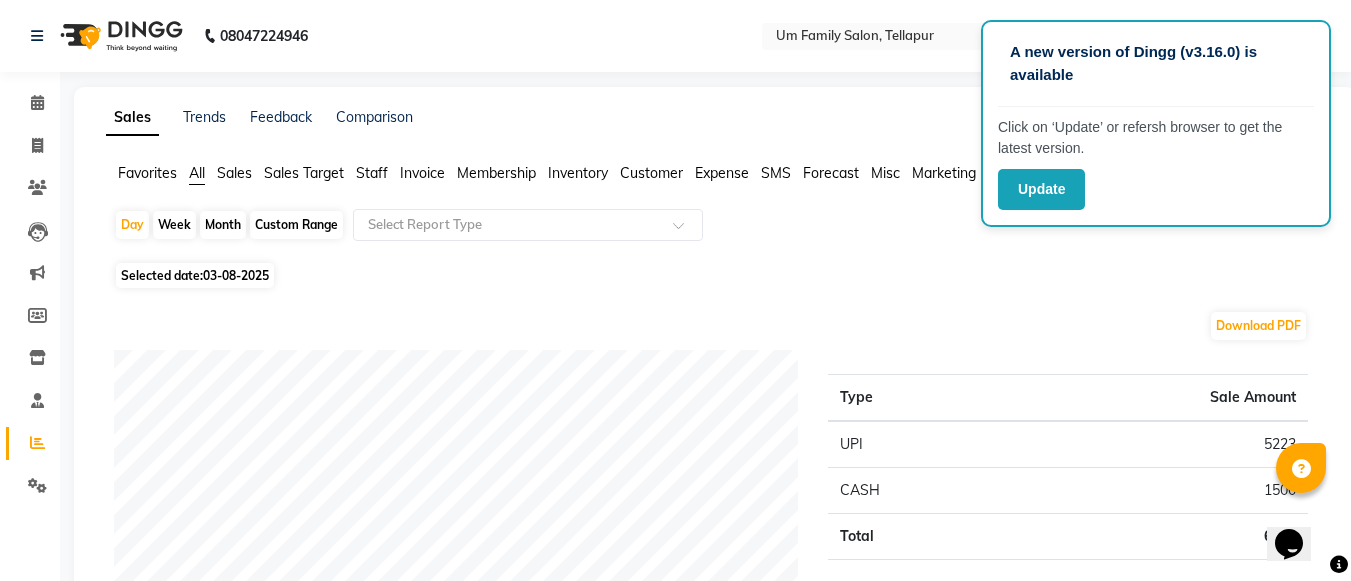 click on "Month" 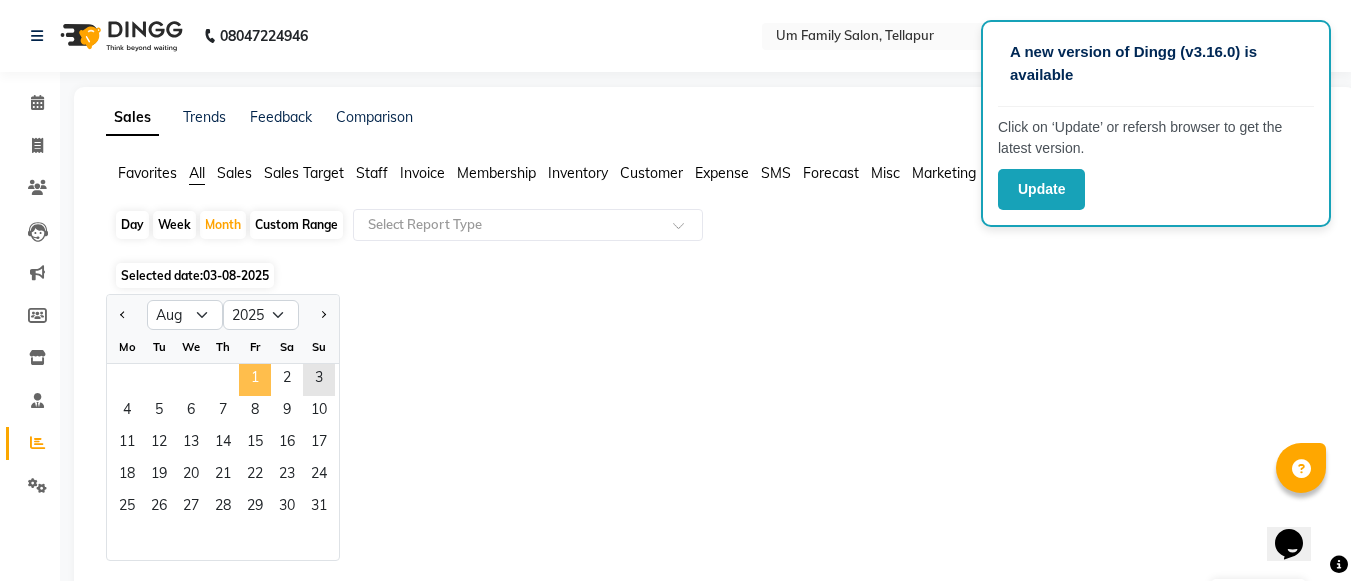 click on "1" 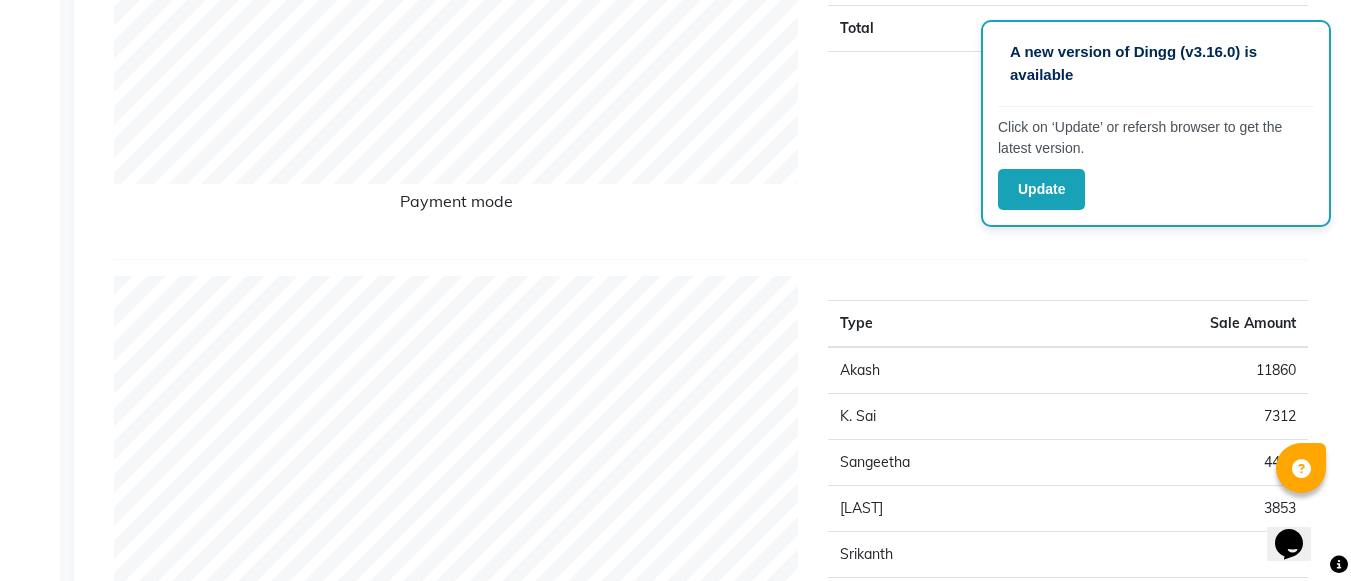 scroll, scrollTop: 0, scrollLeft: 0, axis: both 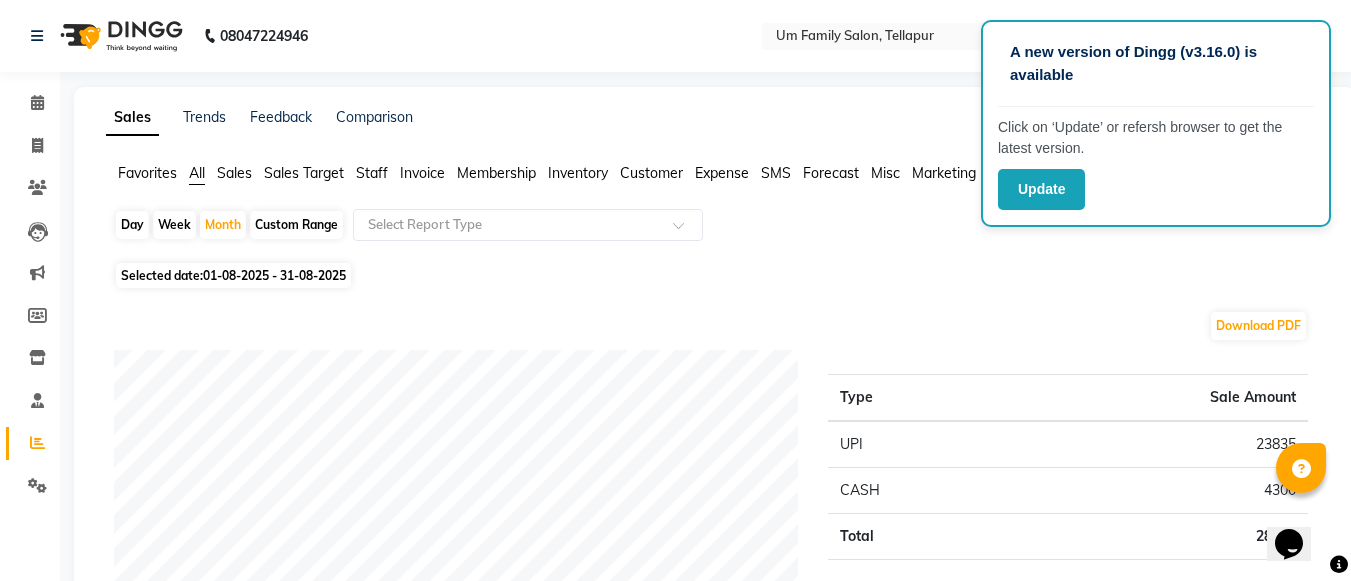 click on "01-08-2025 - 31-08-2025" 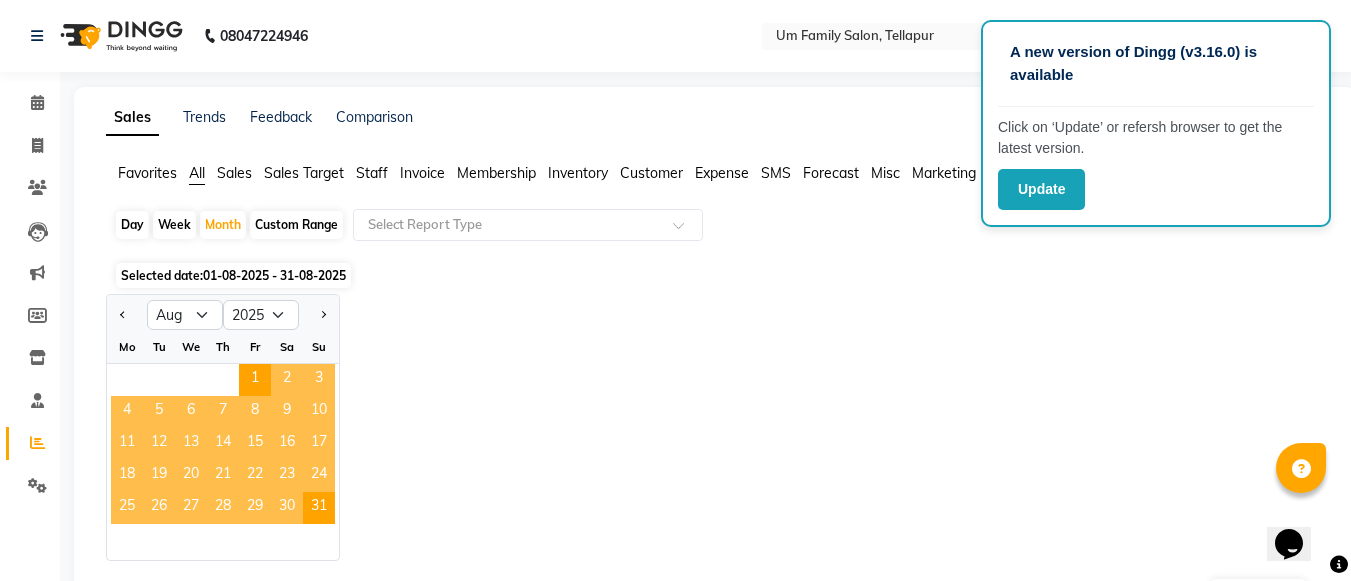 click on "Day" 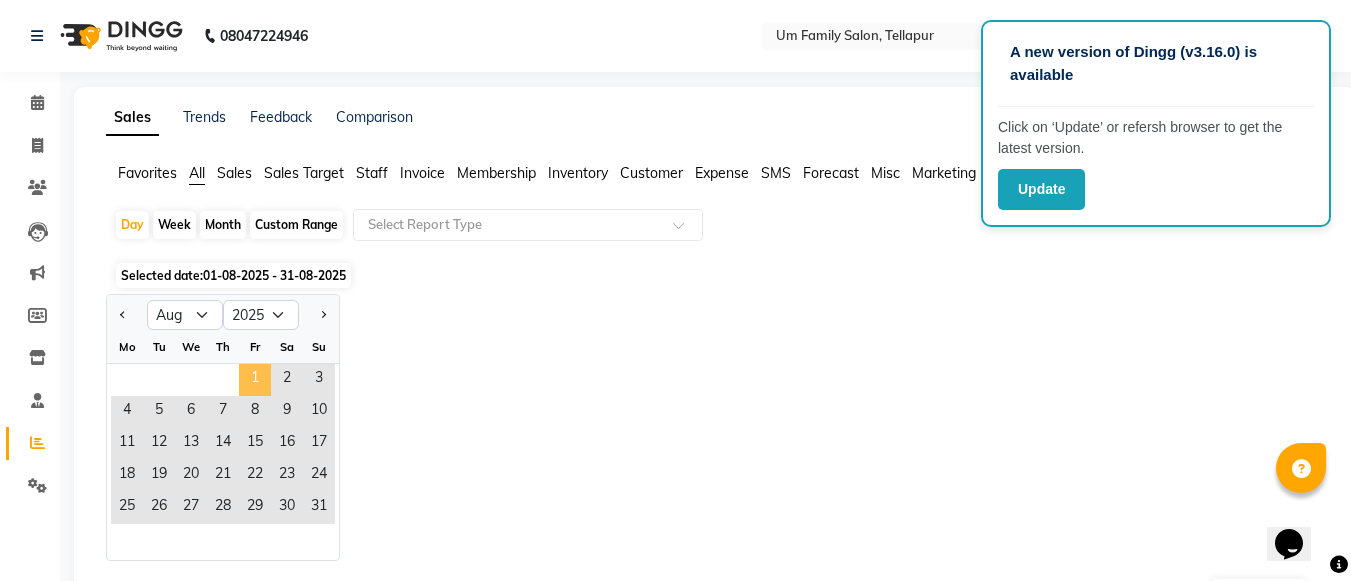 click on "1" 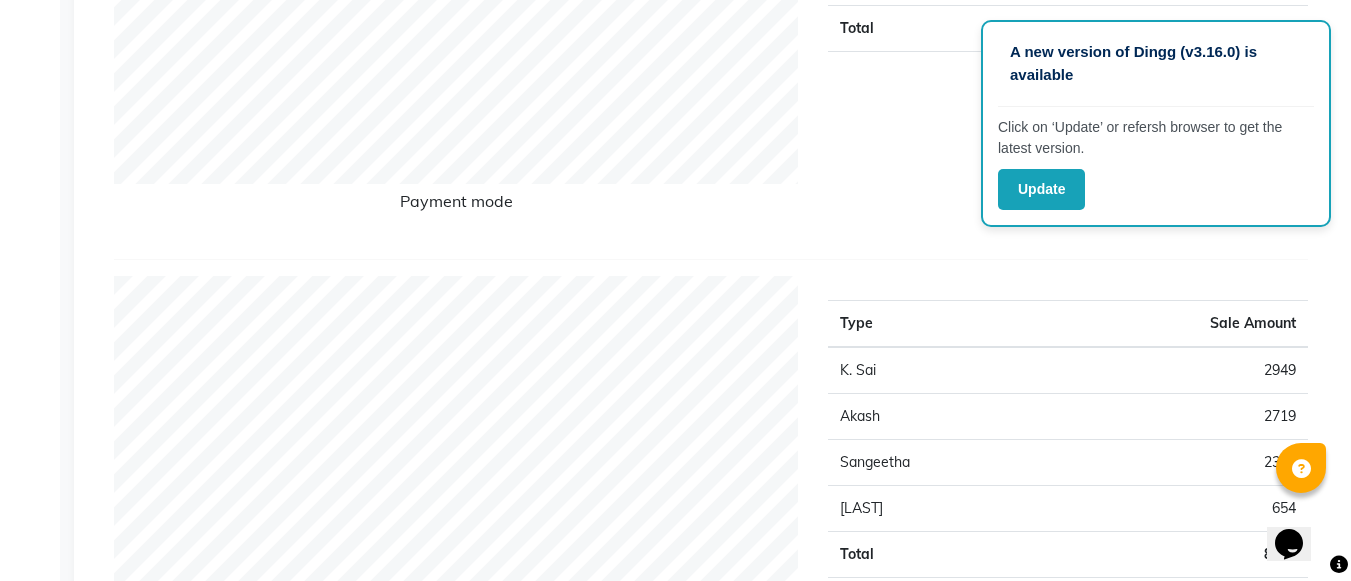 scroll, scrollTop: 1016, scrollLeft: 0, axis: vertical 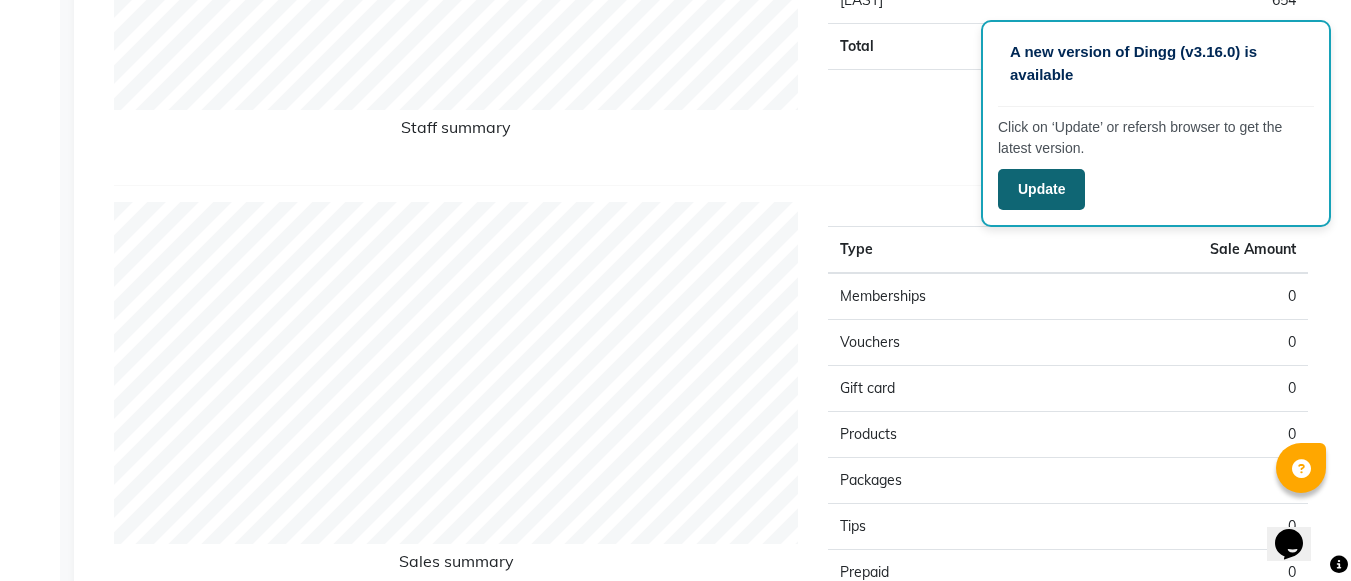 click on "Update" 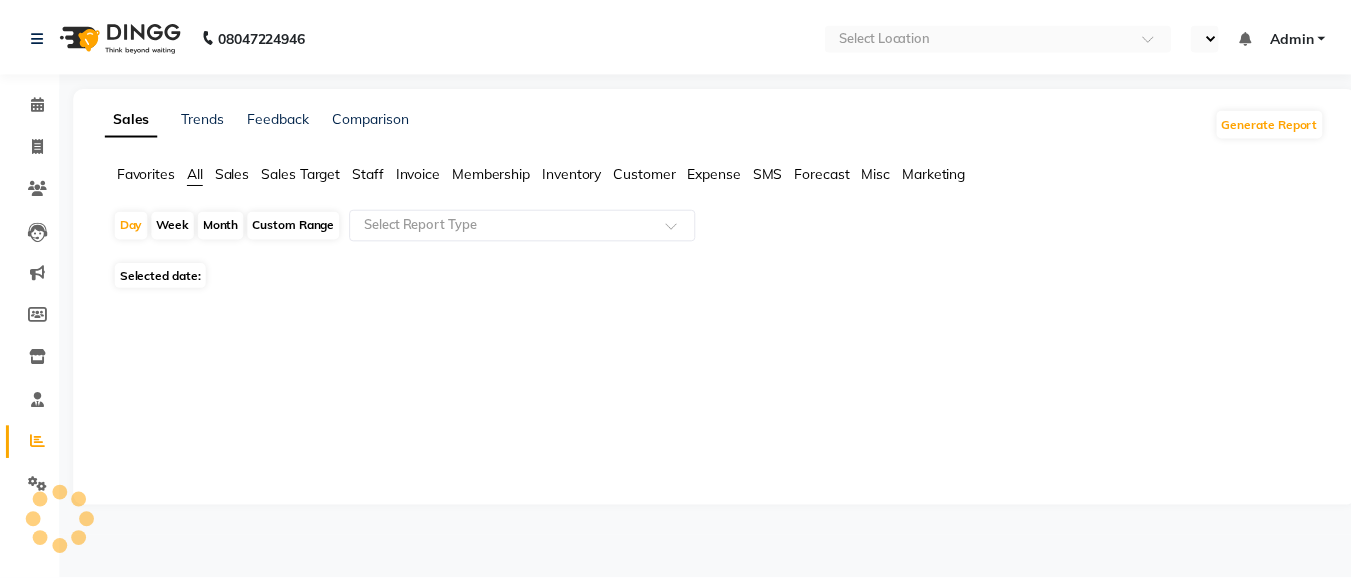 scroll, scrollTop: 0, scrollLeft: 0, axis: both 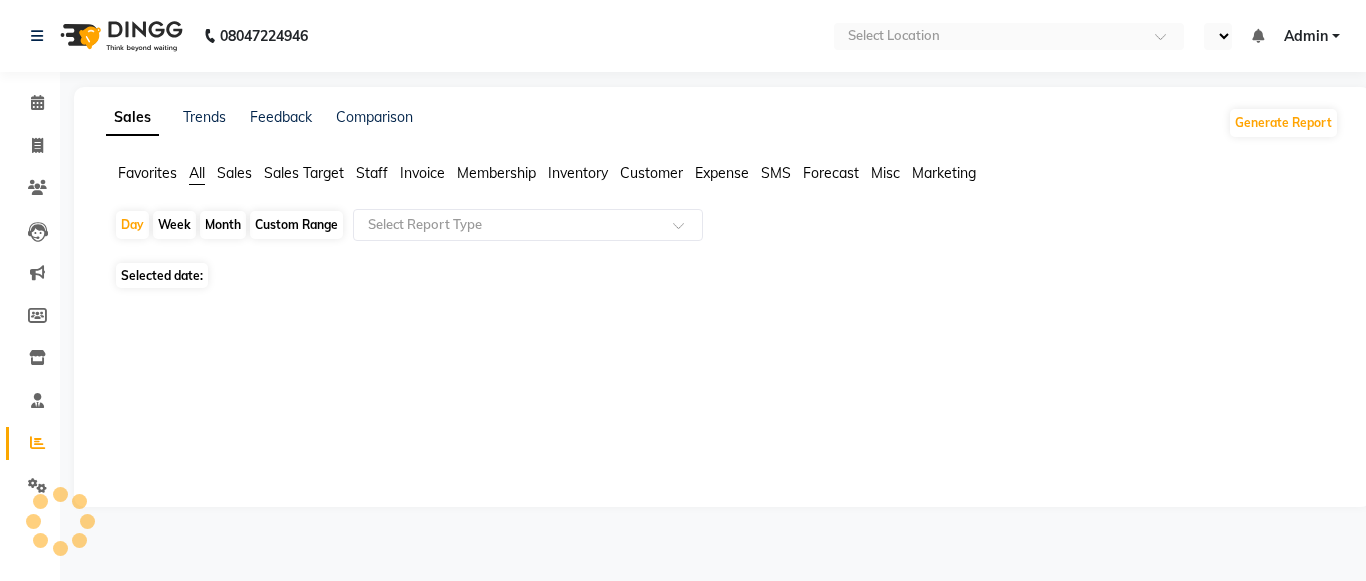 select on "en" 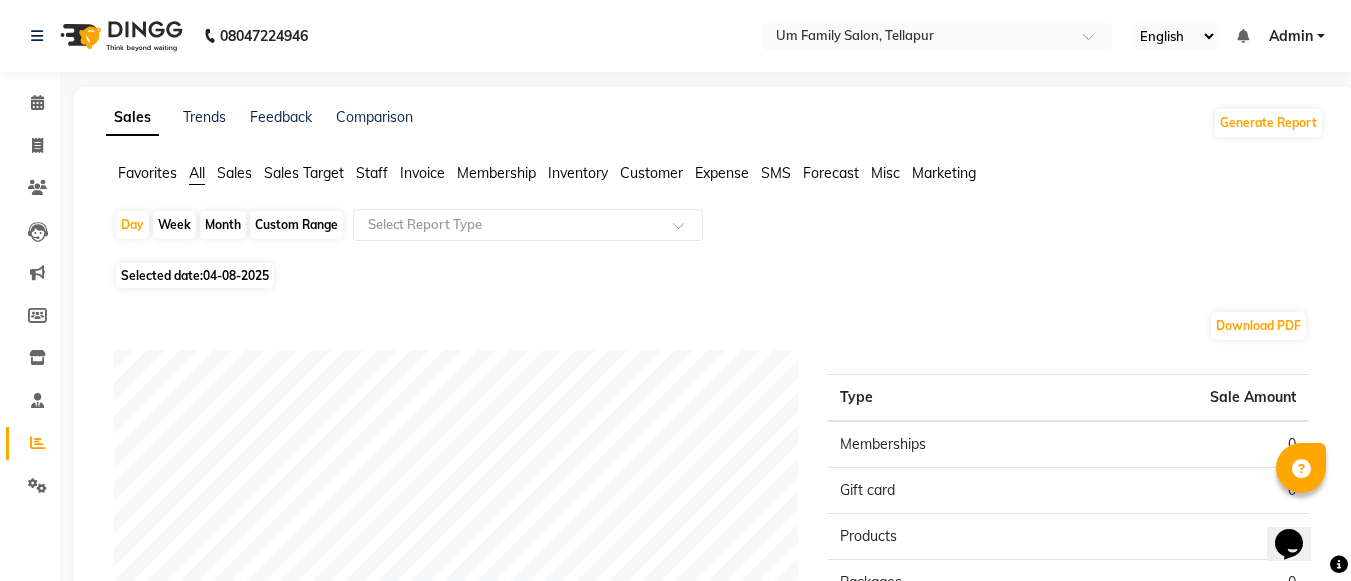 scroll, scrollTop: 0, scrollLeft: 0, axis: both 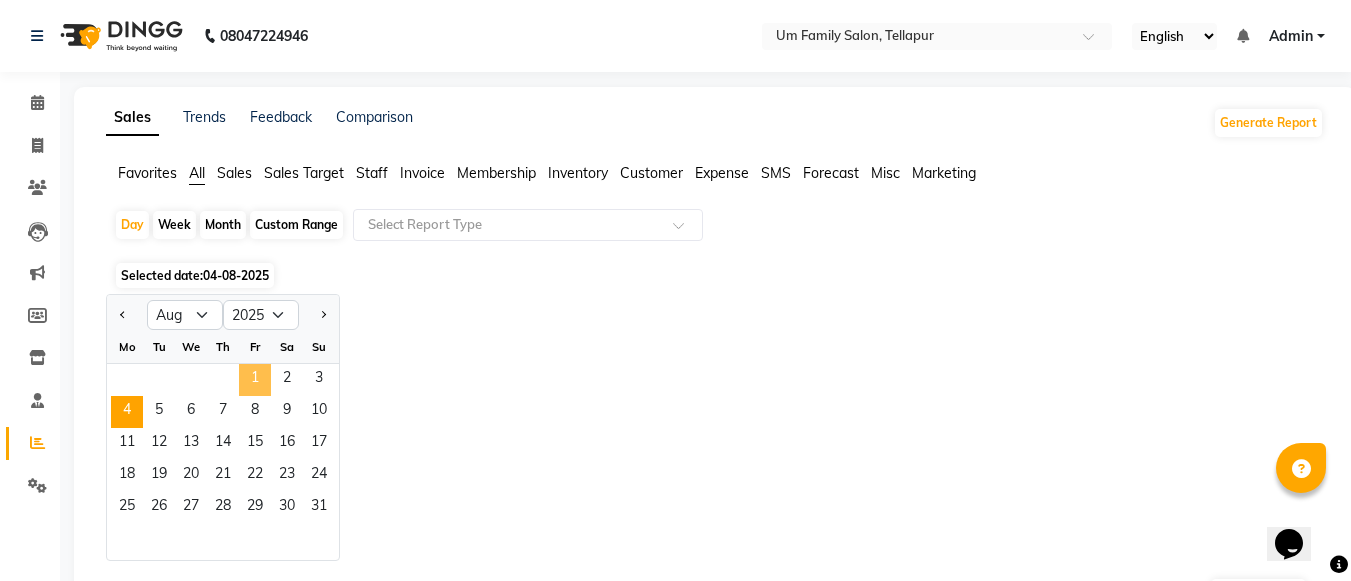 click on "1" 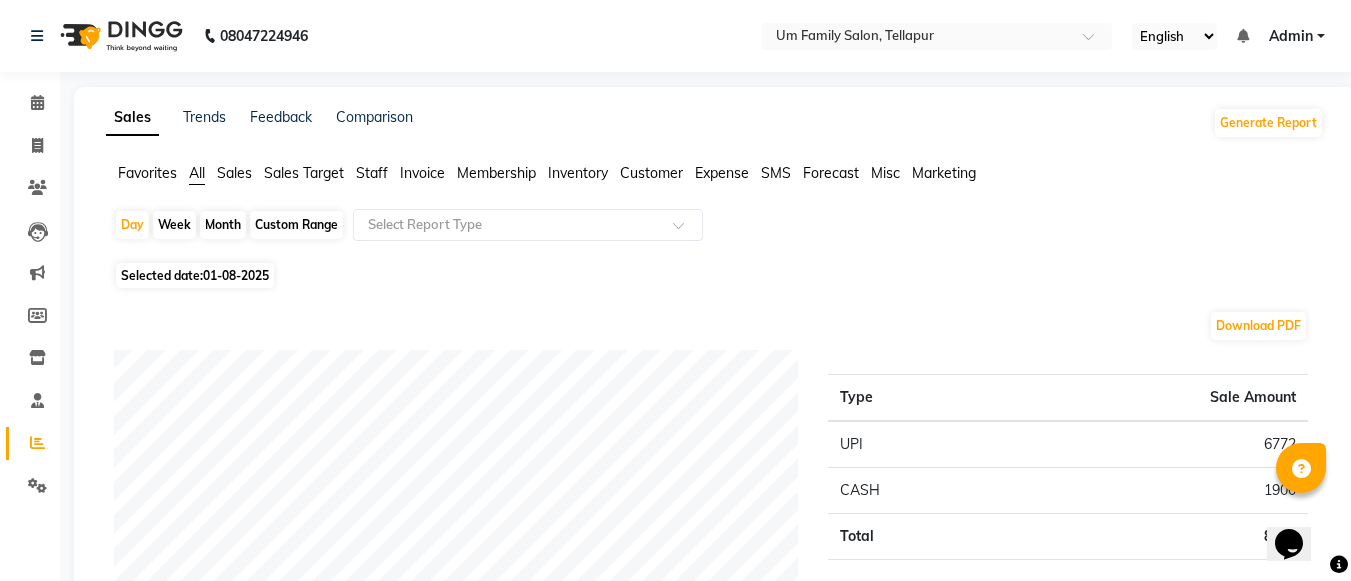 scroll, scrollTop: 508, scrollLeft: 0, axis: vertical 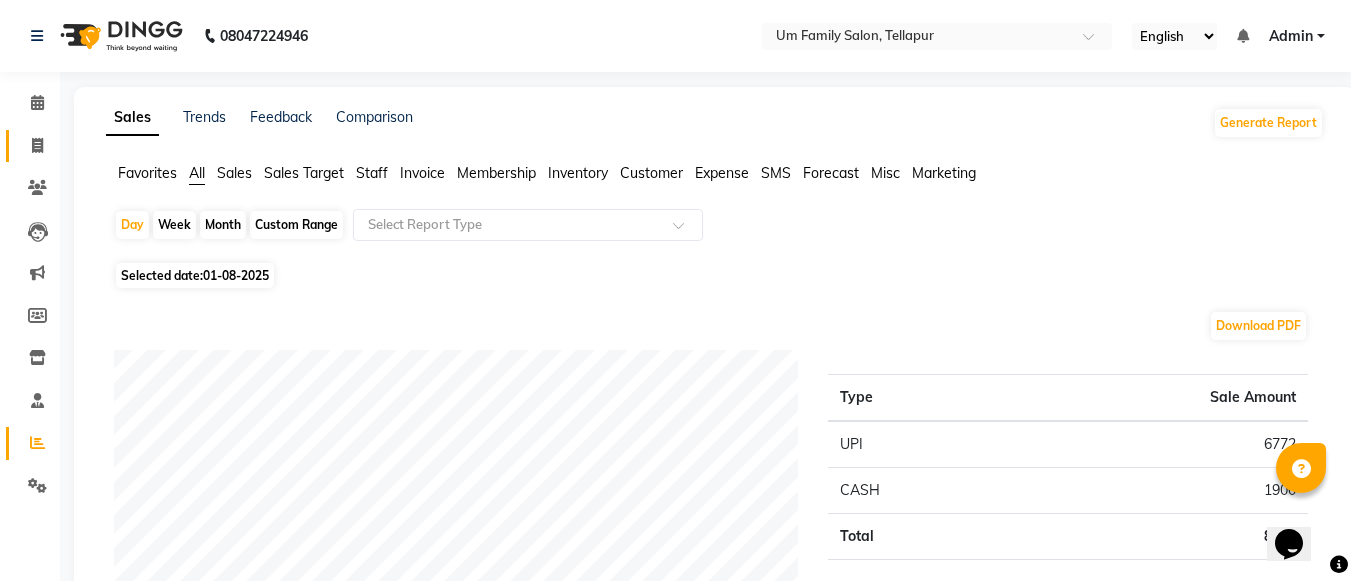 click on "Invoice" 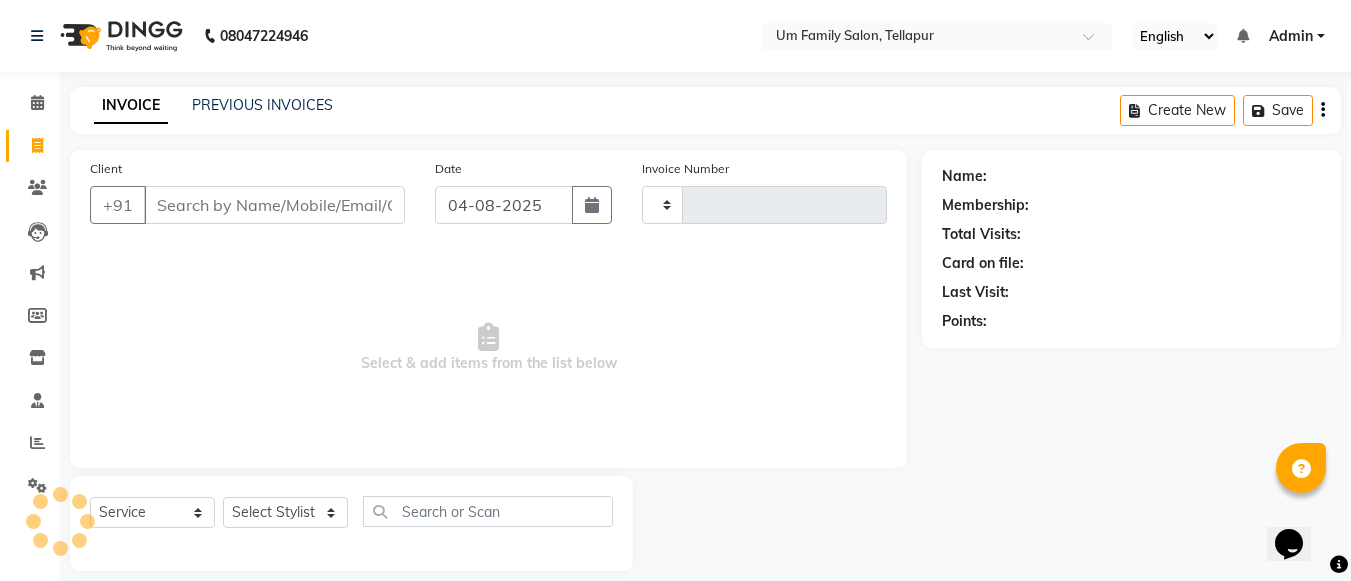 scroll, scrollTop: 20, scrollLeft: 0, axis: vertical 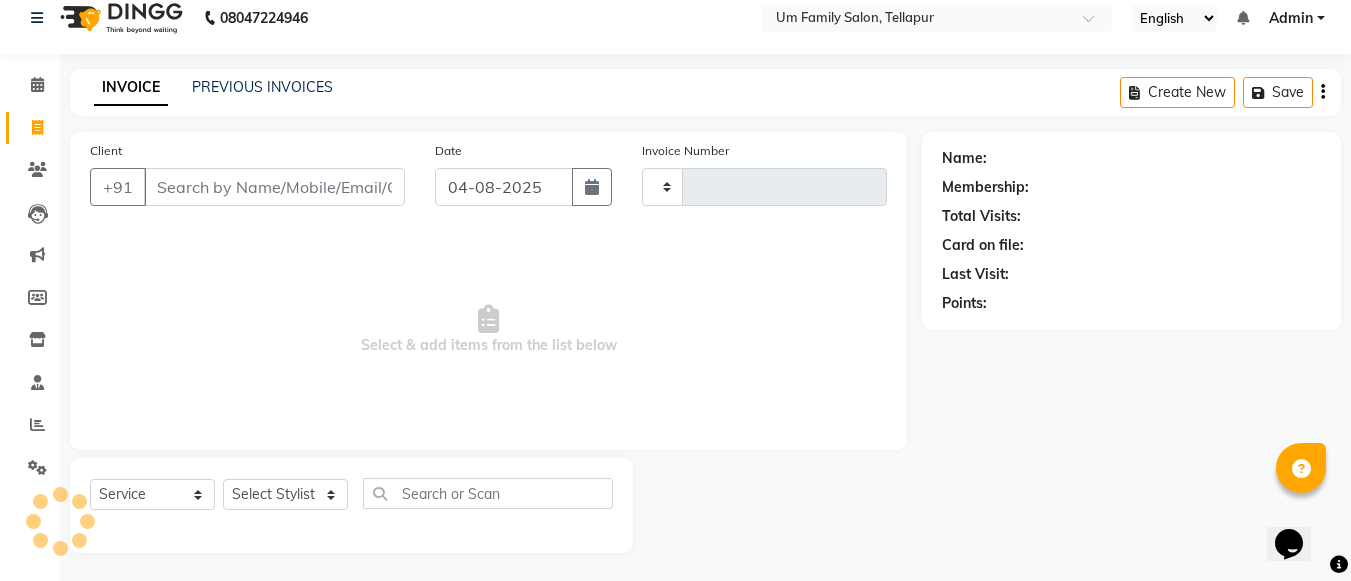 type on "6671" 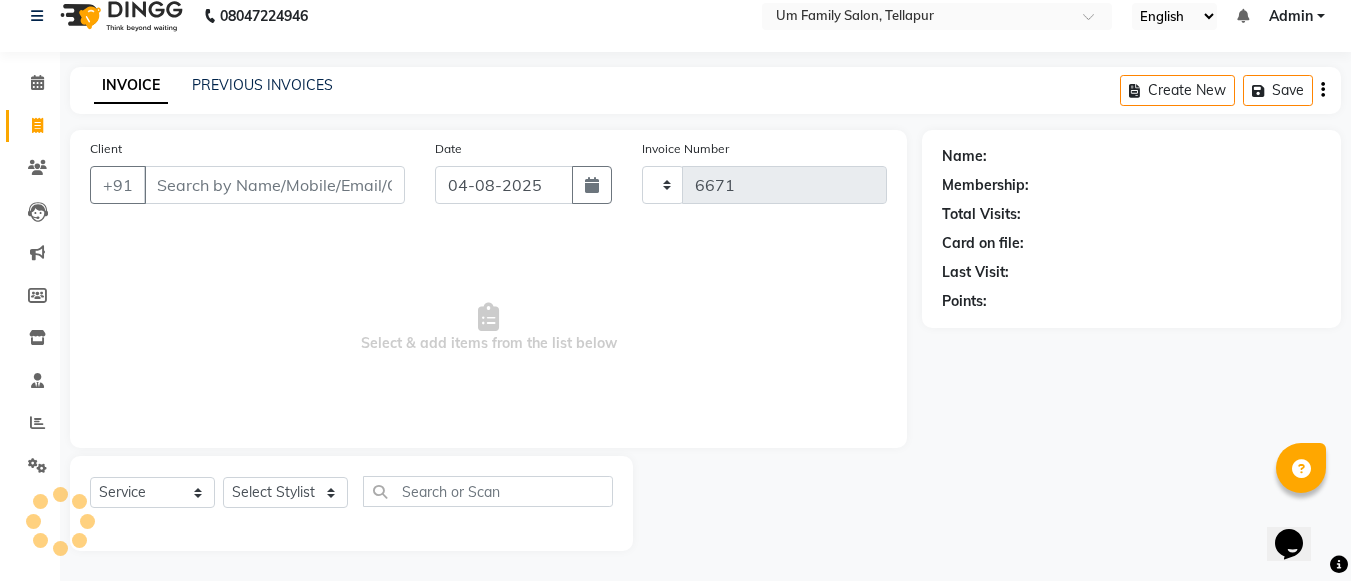 select on "5102" 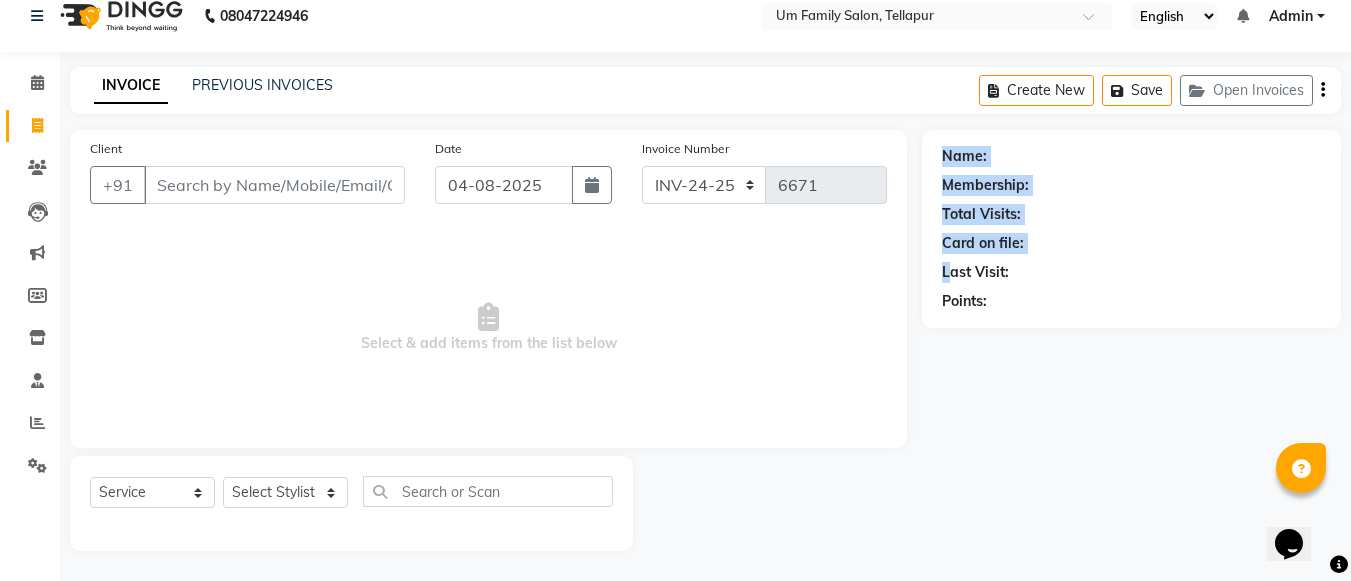 drag, startPoint x: 810, startPoint y: 541, endPoint x: 950, endPoint y: 275, distance: 300.59274 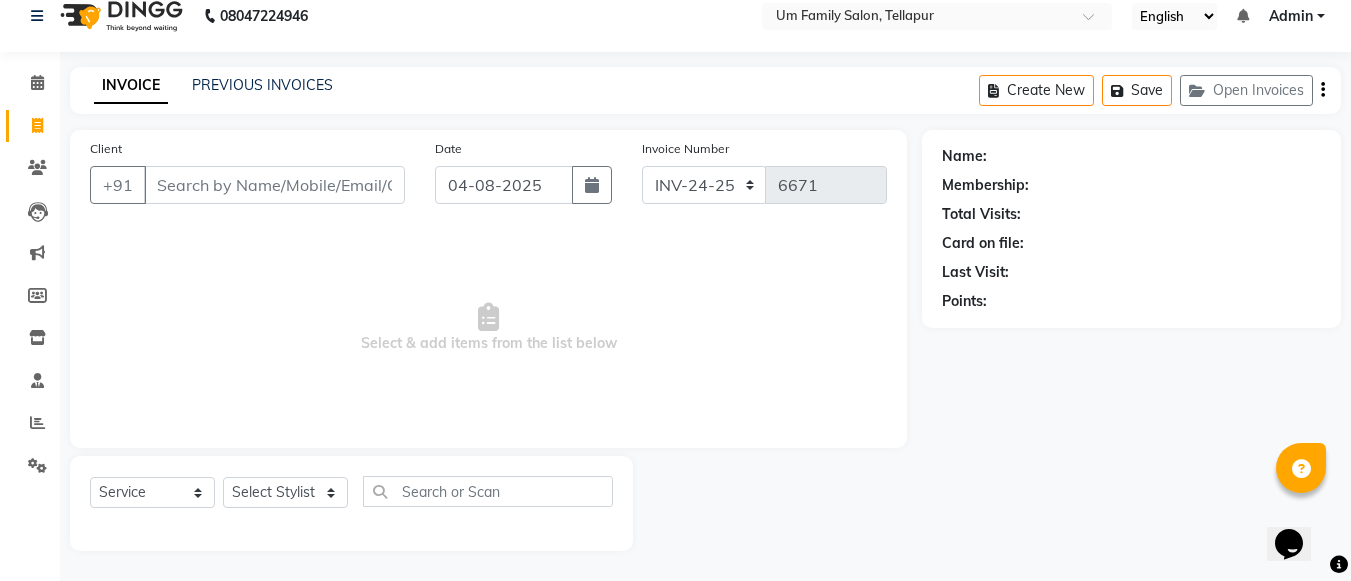 click on "Name: Membership: Total Visits: Card on file: Last Visit:  Points:" 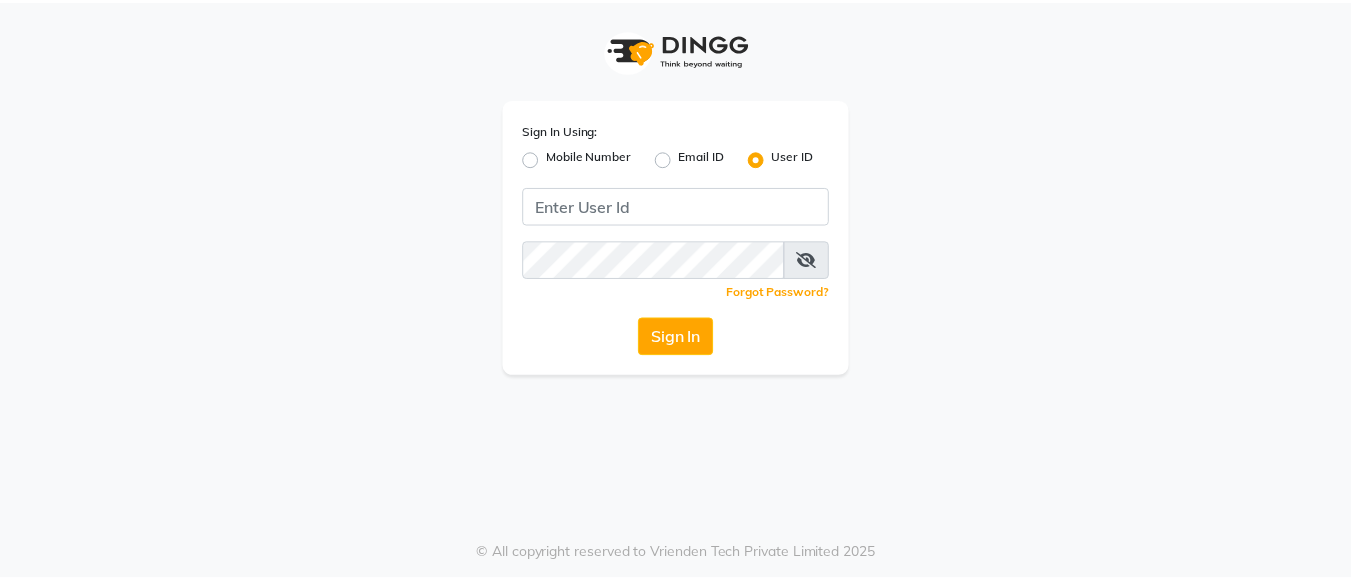 scroll, scrollTop: 0, scrollLeft: 0, axis: both 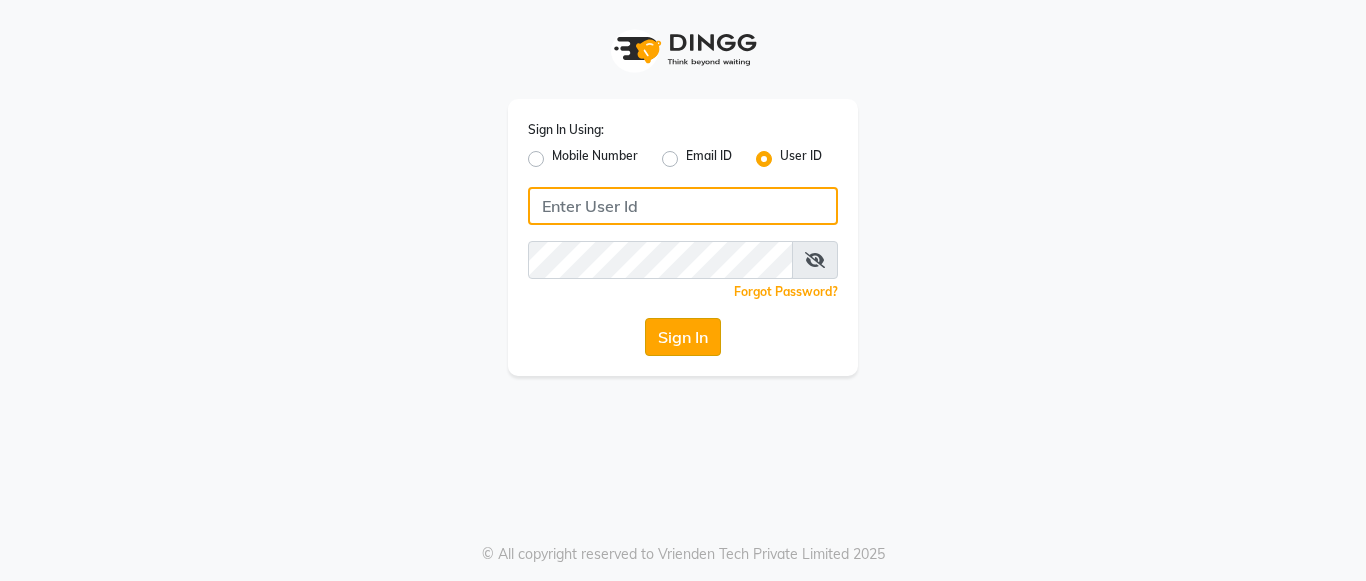 type on "umsalon" 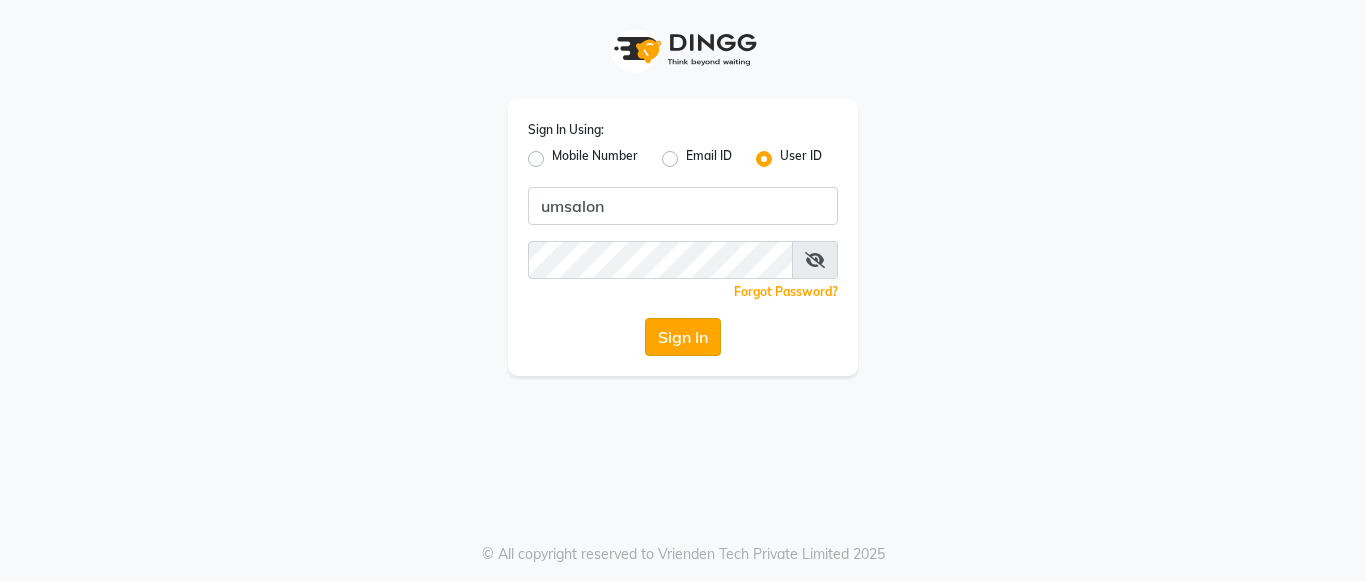 click on "Sign In" 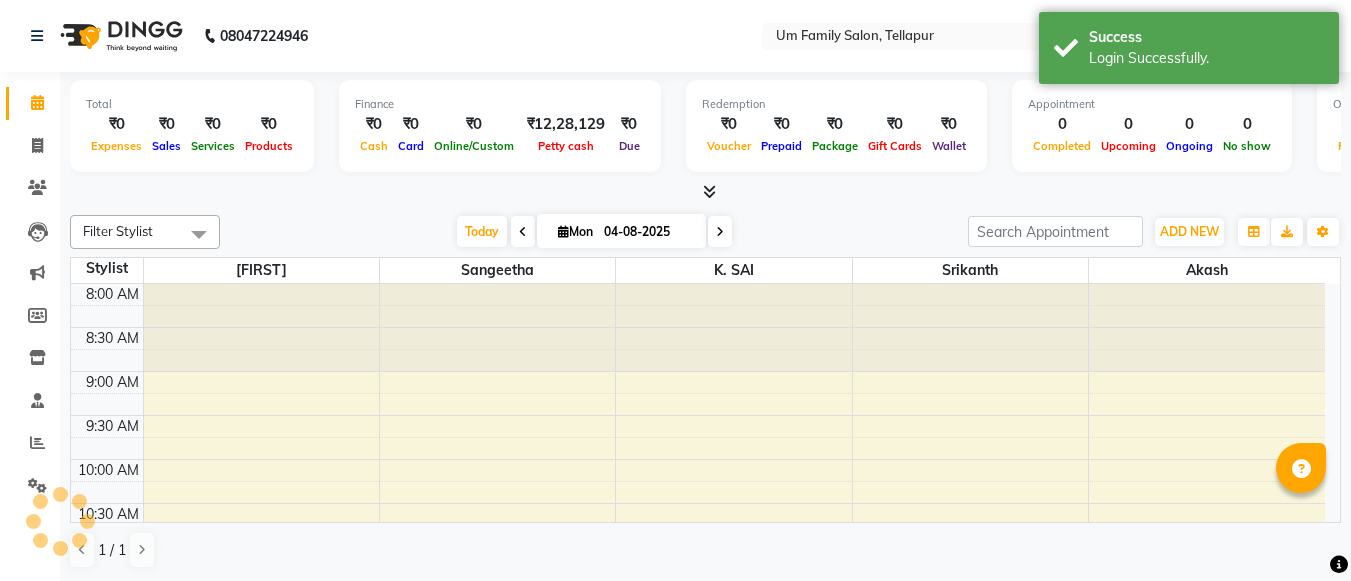 scroll, scrollTop: 0, scrollLeft: 0, axis: both 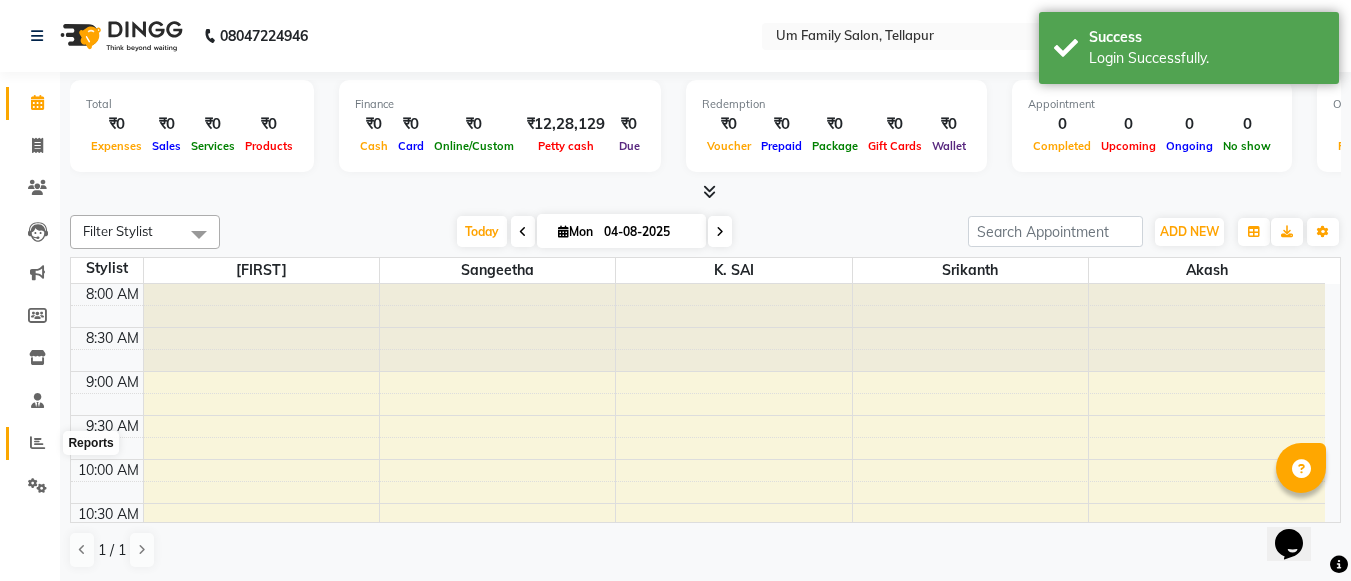 click 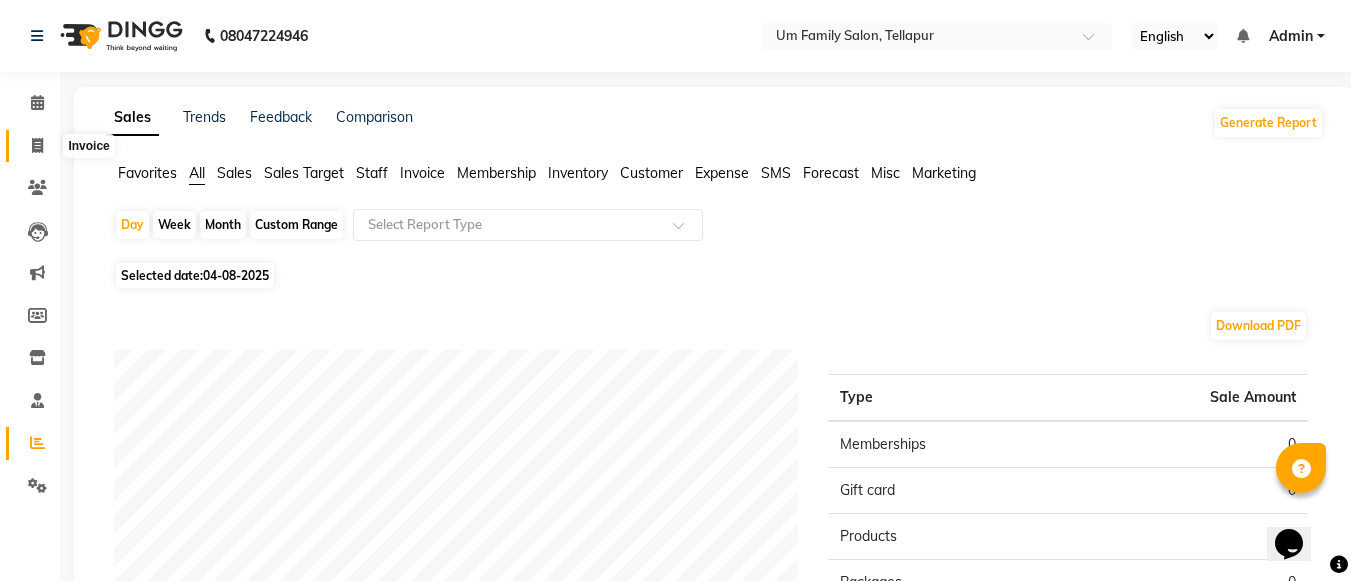 click 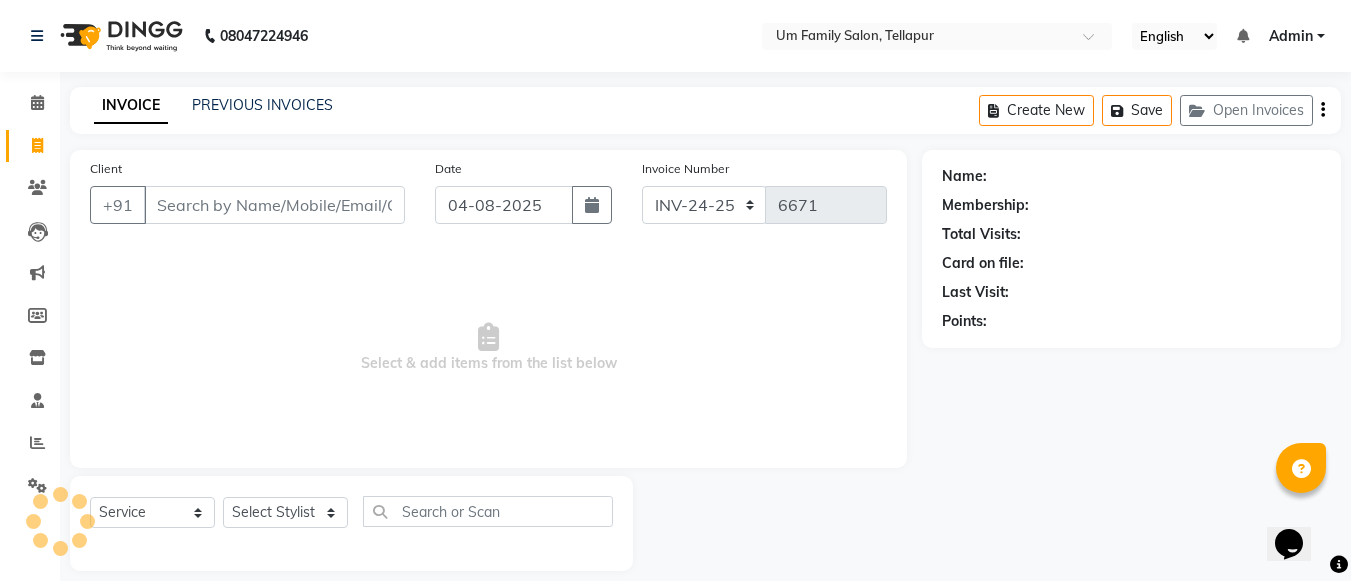 scroll, scrollTop: 20, scrollLeft: 0, axis: vertical 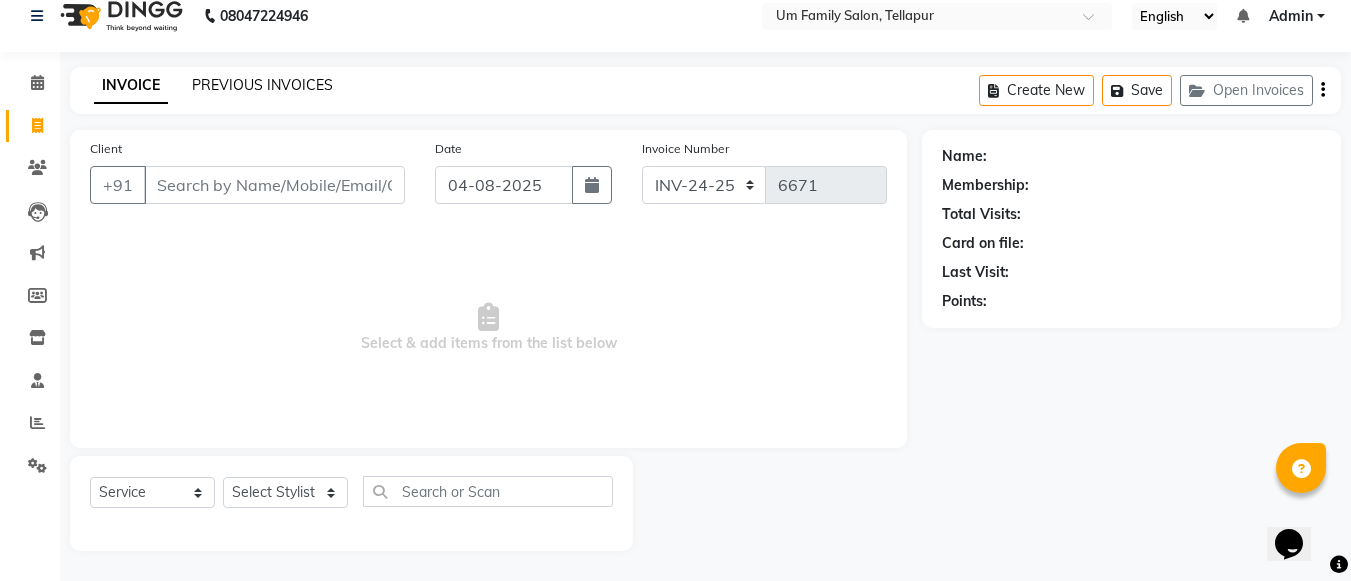 click on "PREVIOUS INVOICES" 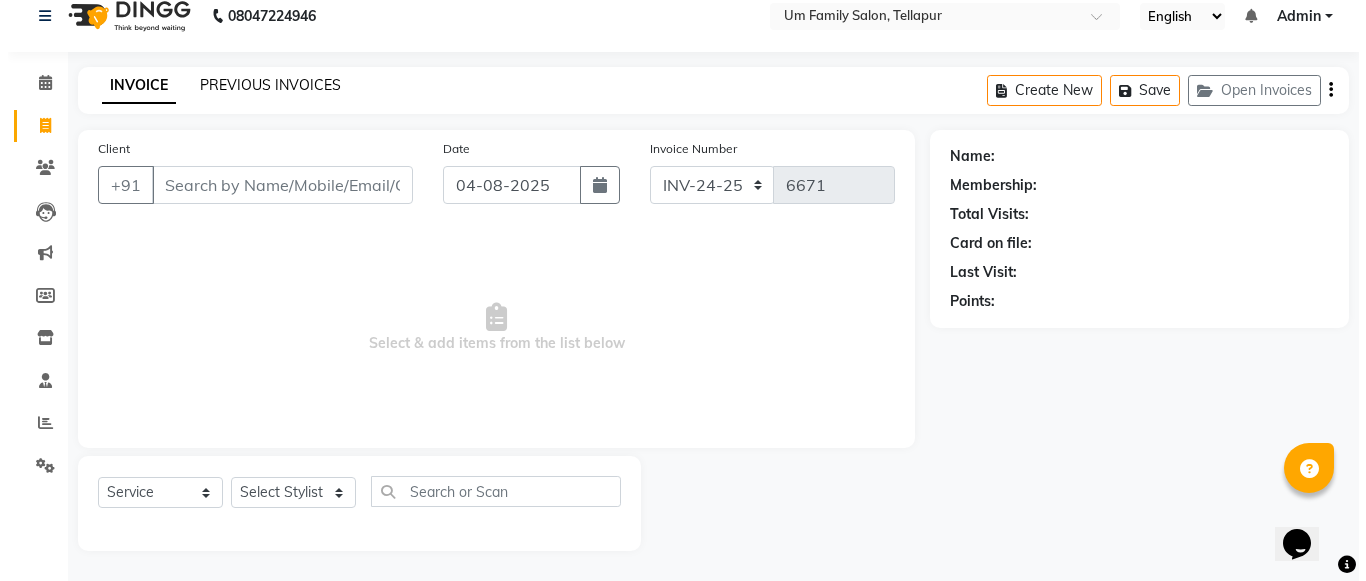 scroll, scrollTop: 0, scrollLeft: 0, axis: both 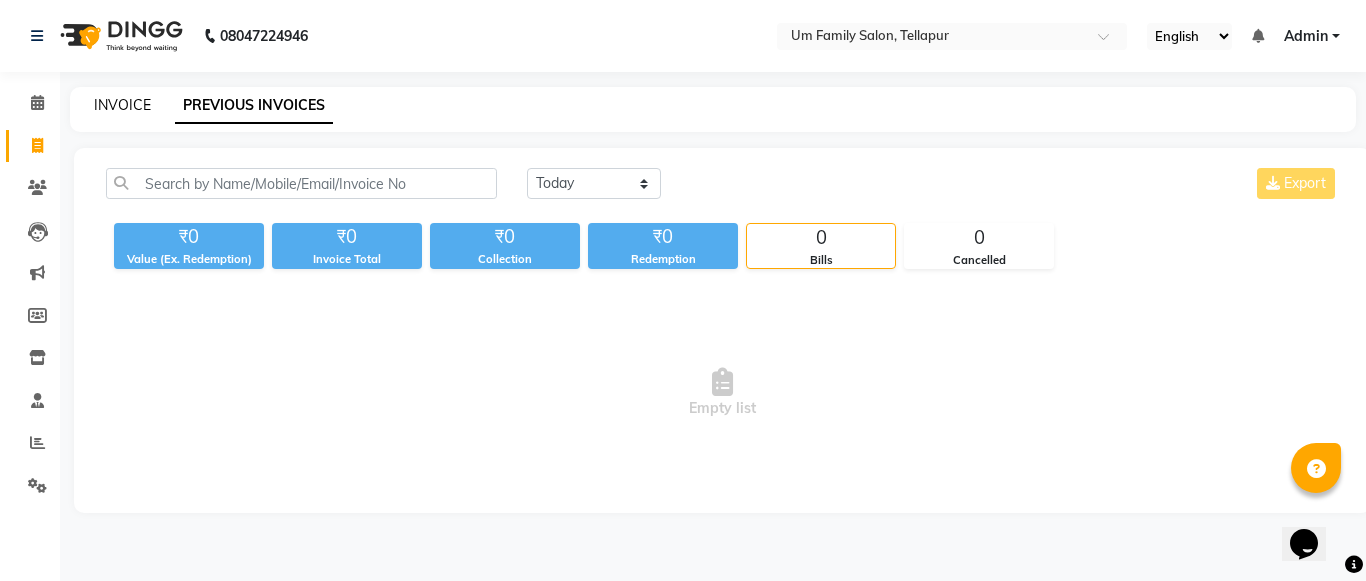 click on "INVOICE" 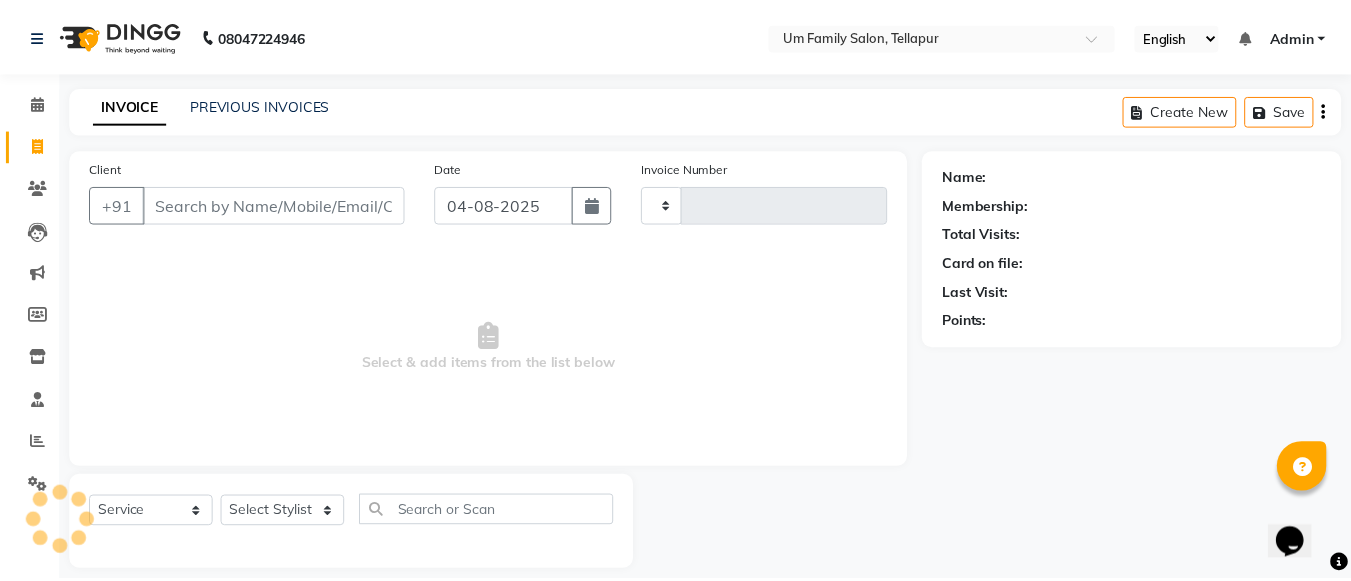 scroll, scrollTop: 20, scrollLeft: 0, axis: vertical 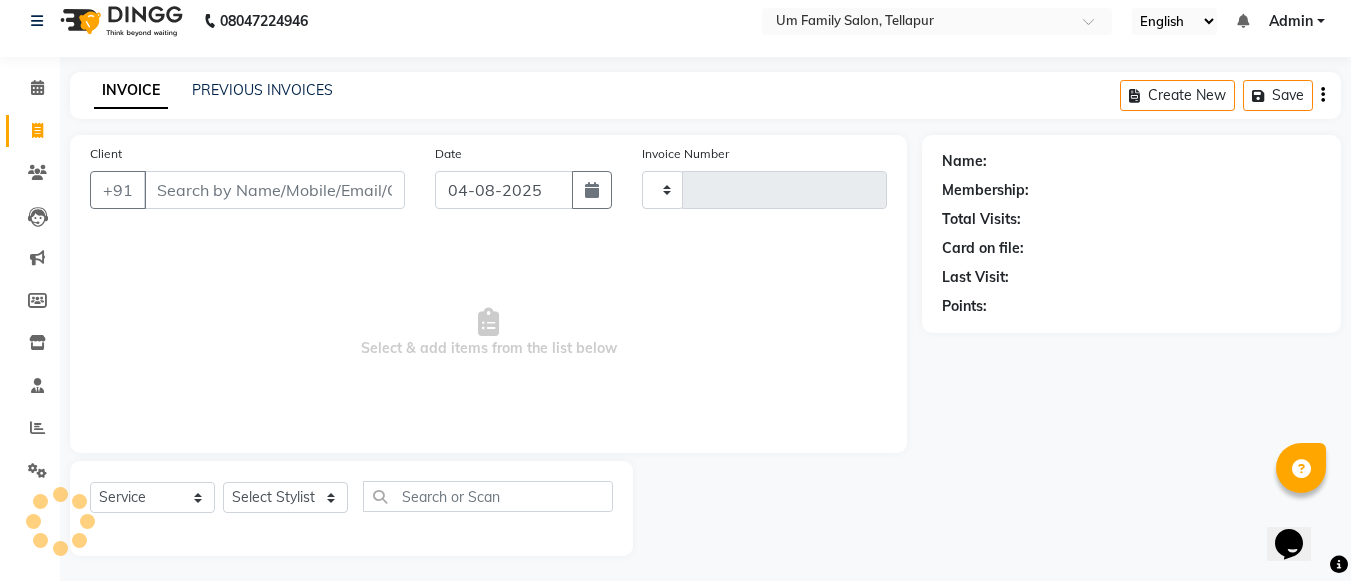 type on "6671" 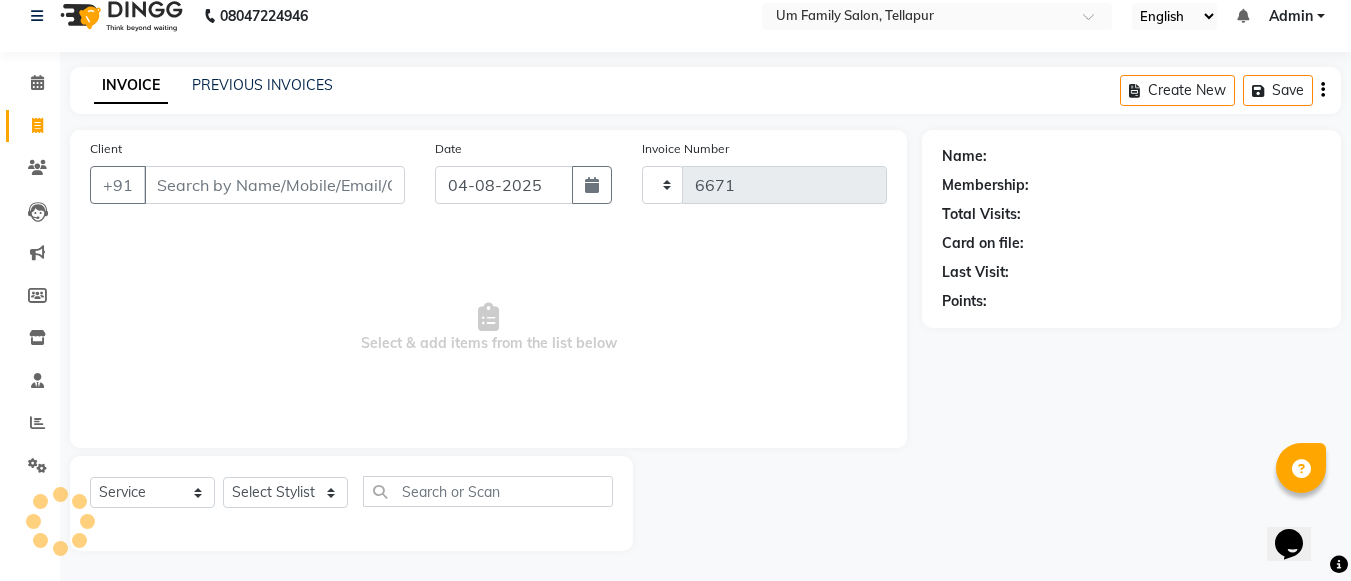 select on "5102" 